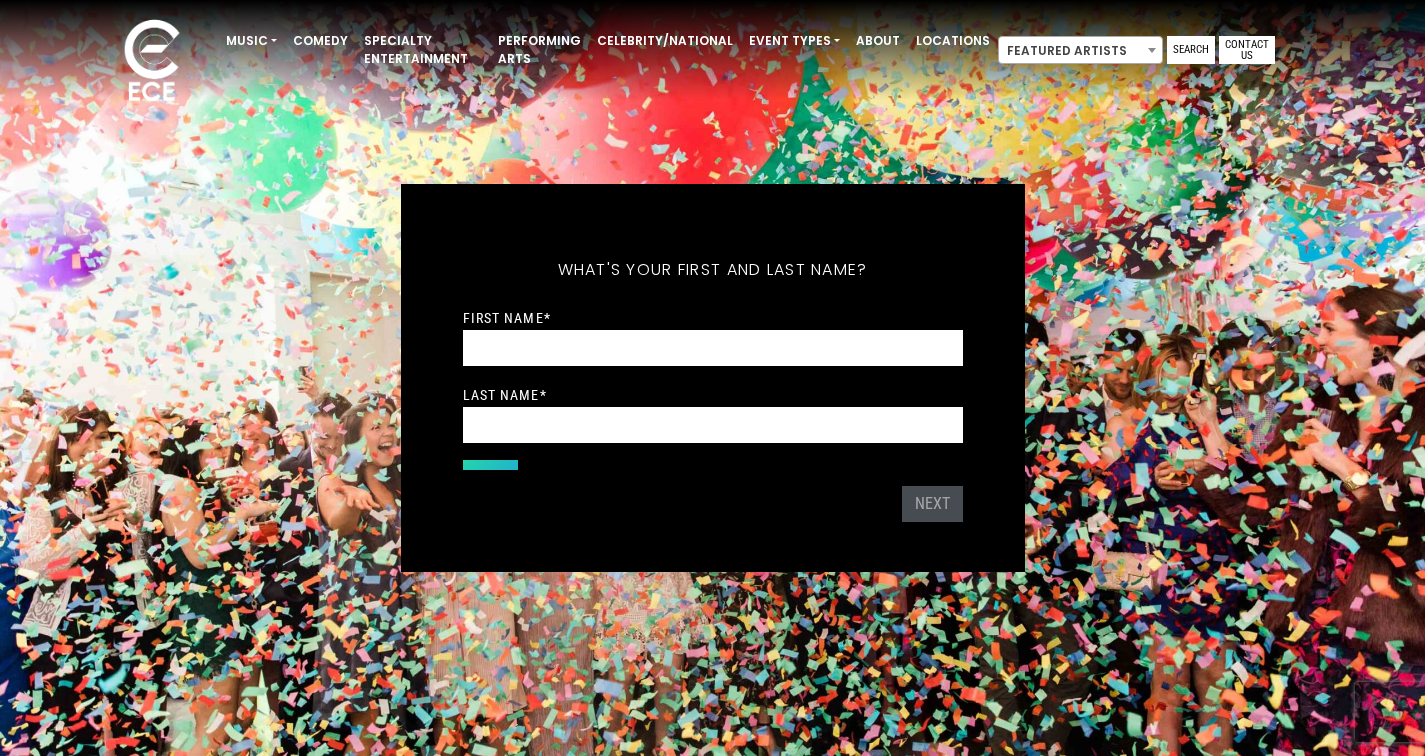 scroll, scrollTop: 0, scrollLeft: 0, axis: both 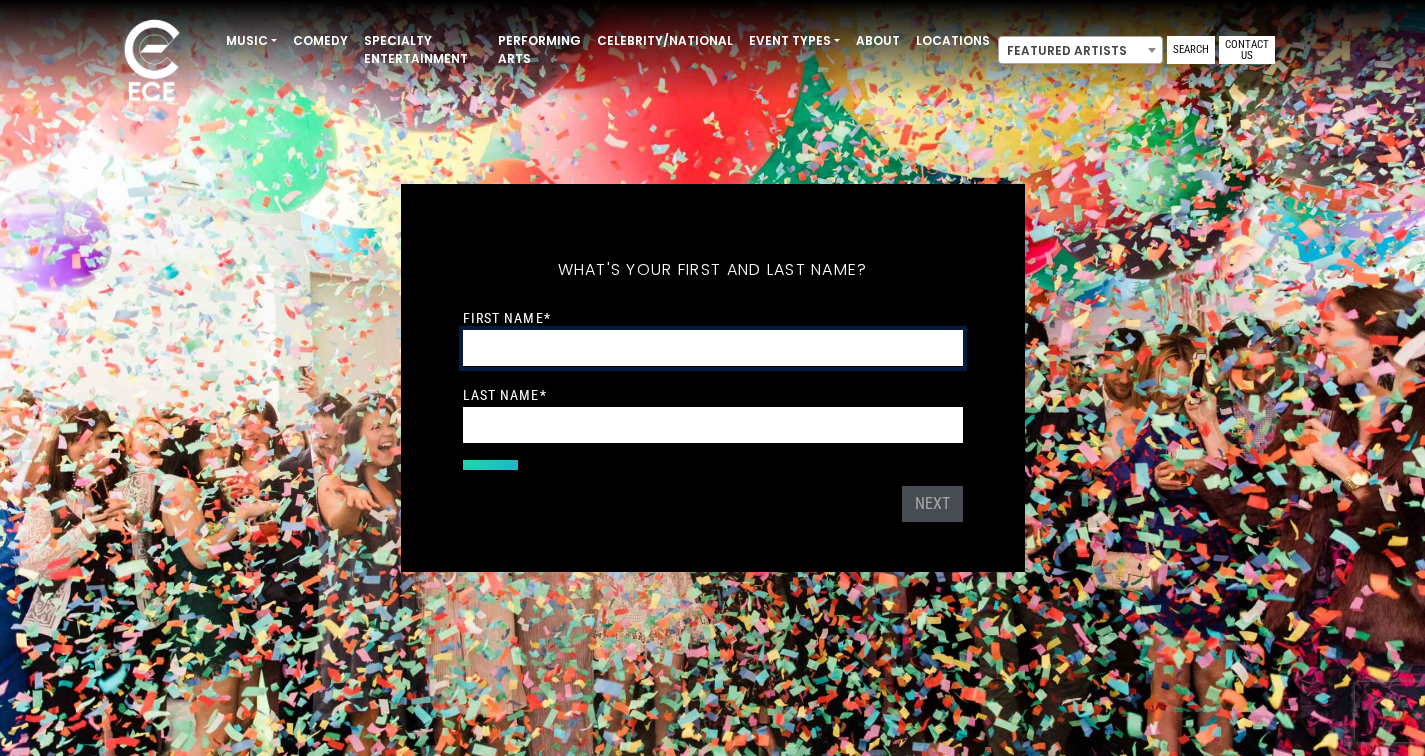 click on "First Name *" at bounding box center [713, 348] 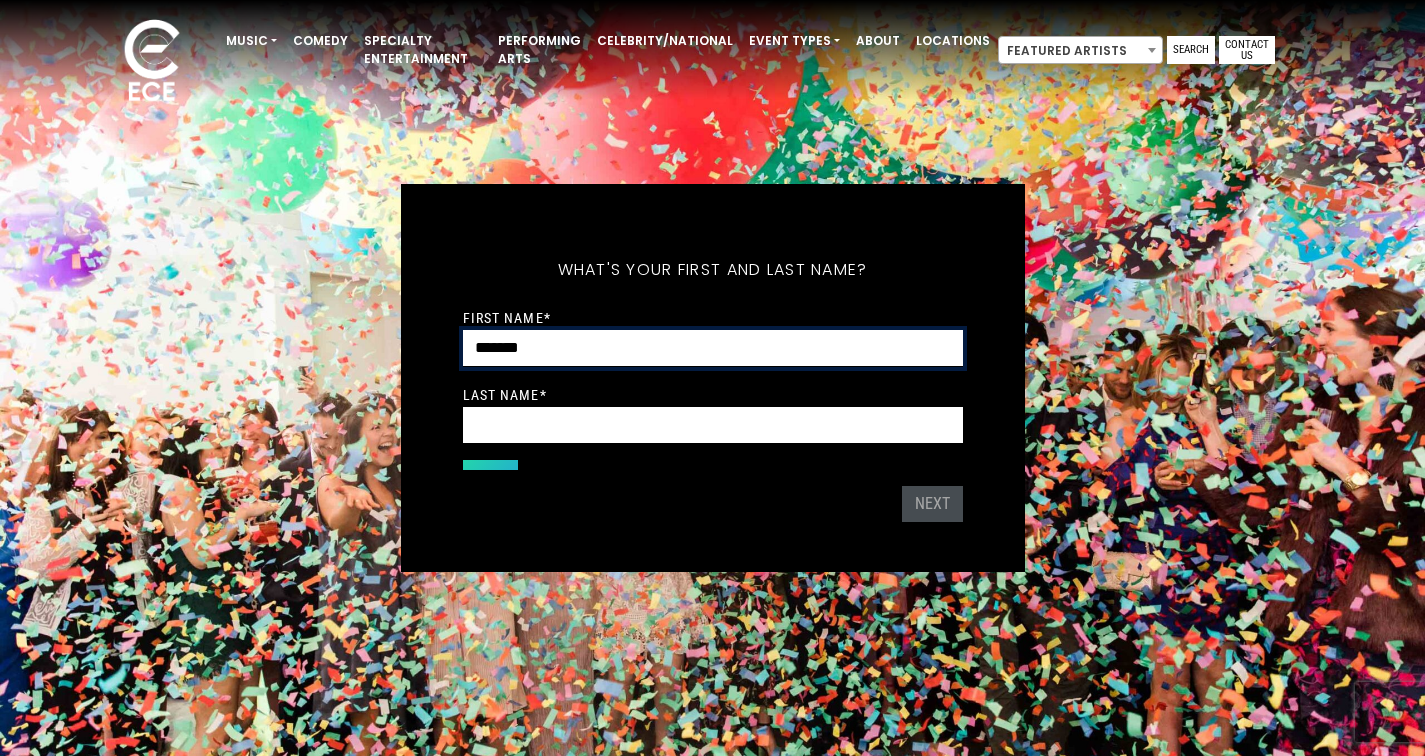 type on "******" 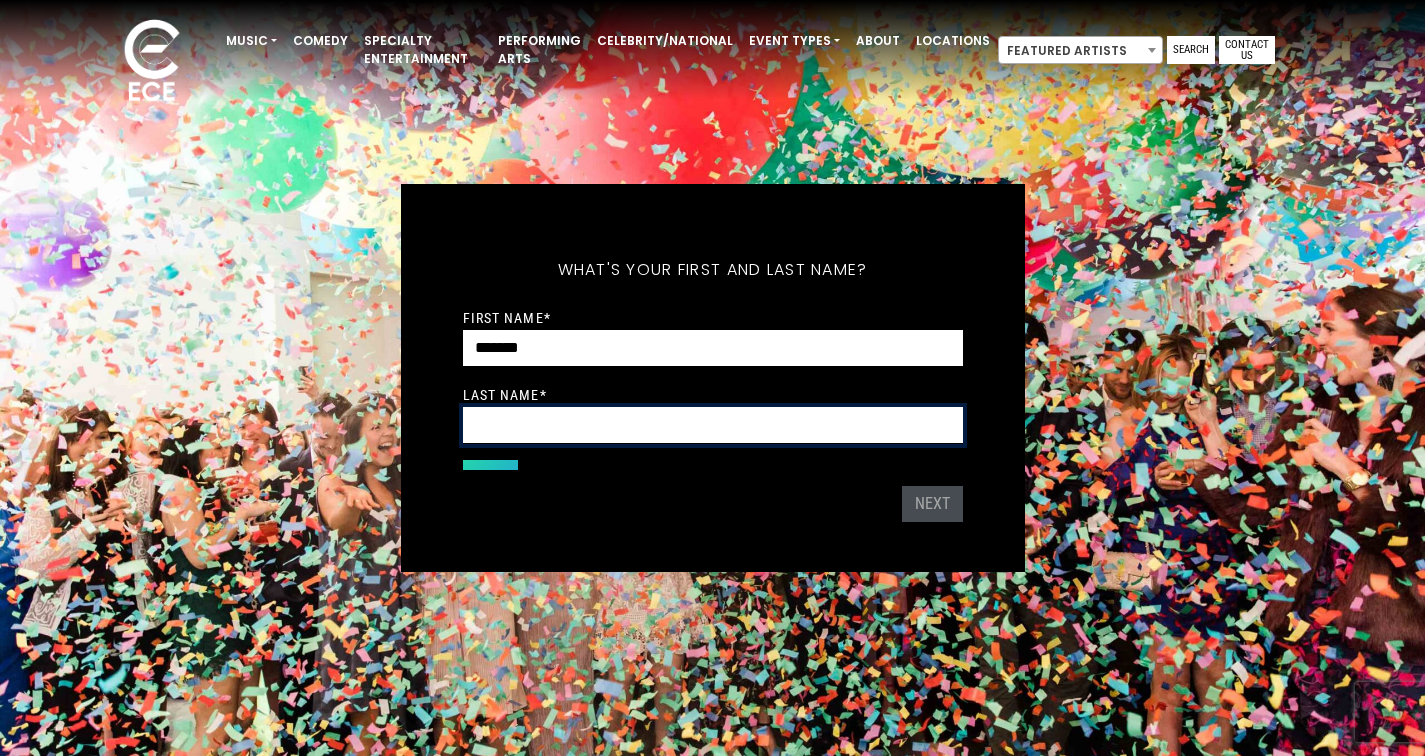 click on "Last Name *" at bounding box center [713, 425] 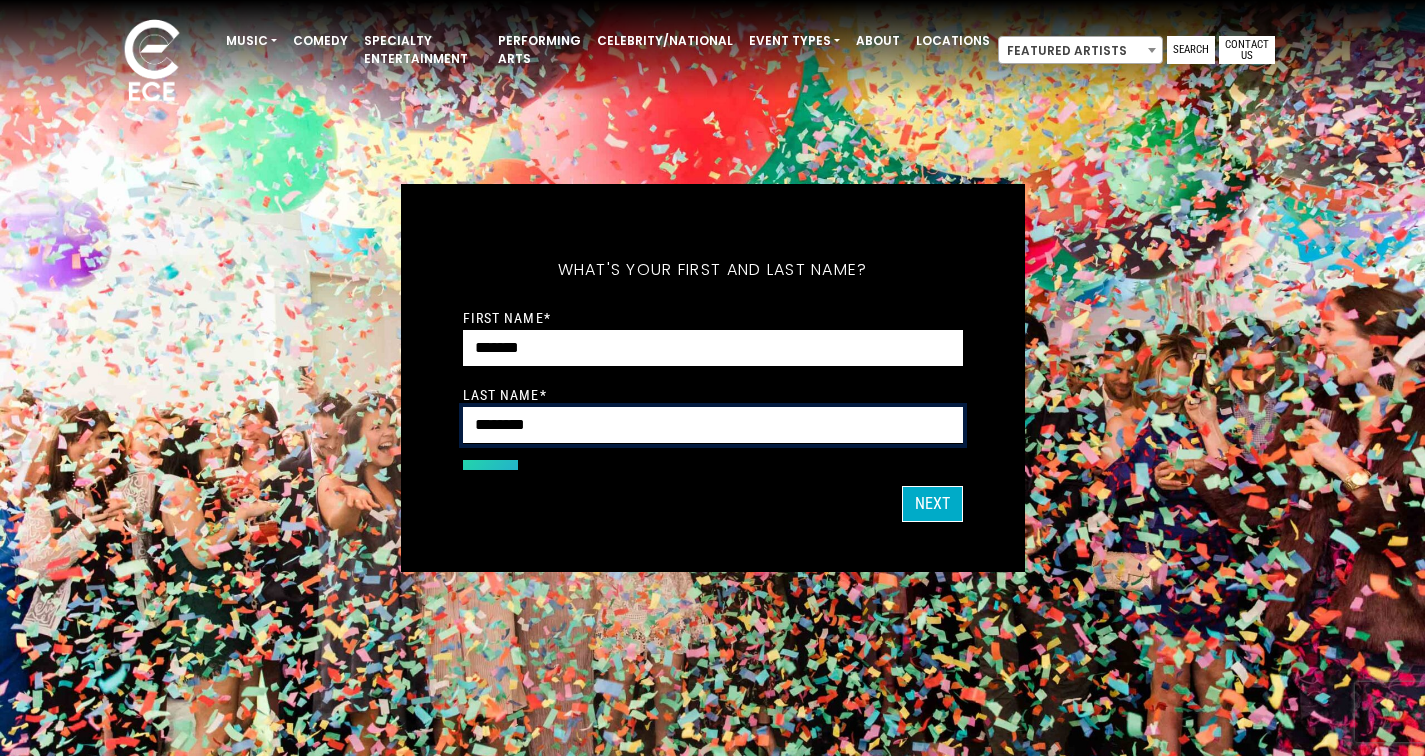 type on "********" 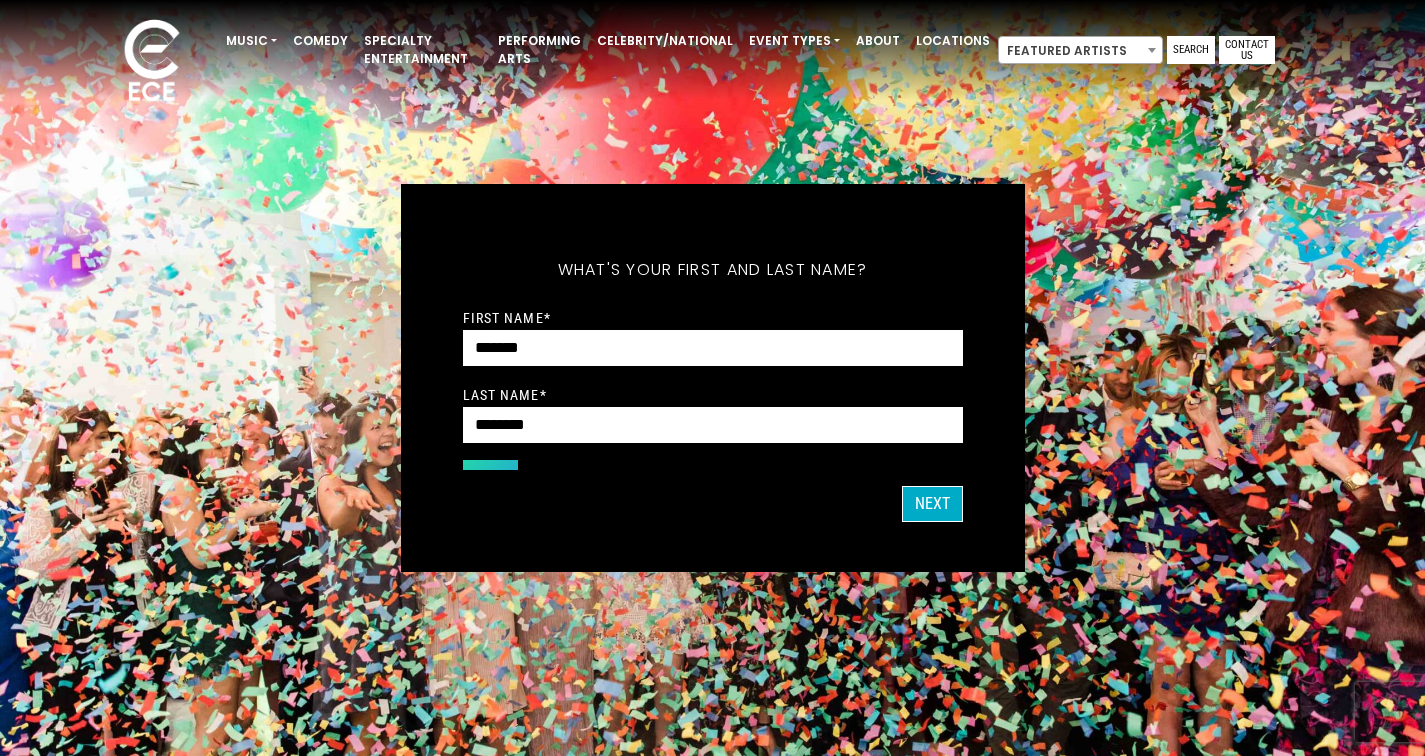 drag, startPoint x: 520, startPoint y: 432, endPoint x: 638, endPoint y: 506, distance: 139.28389 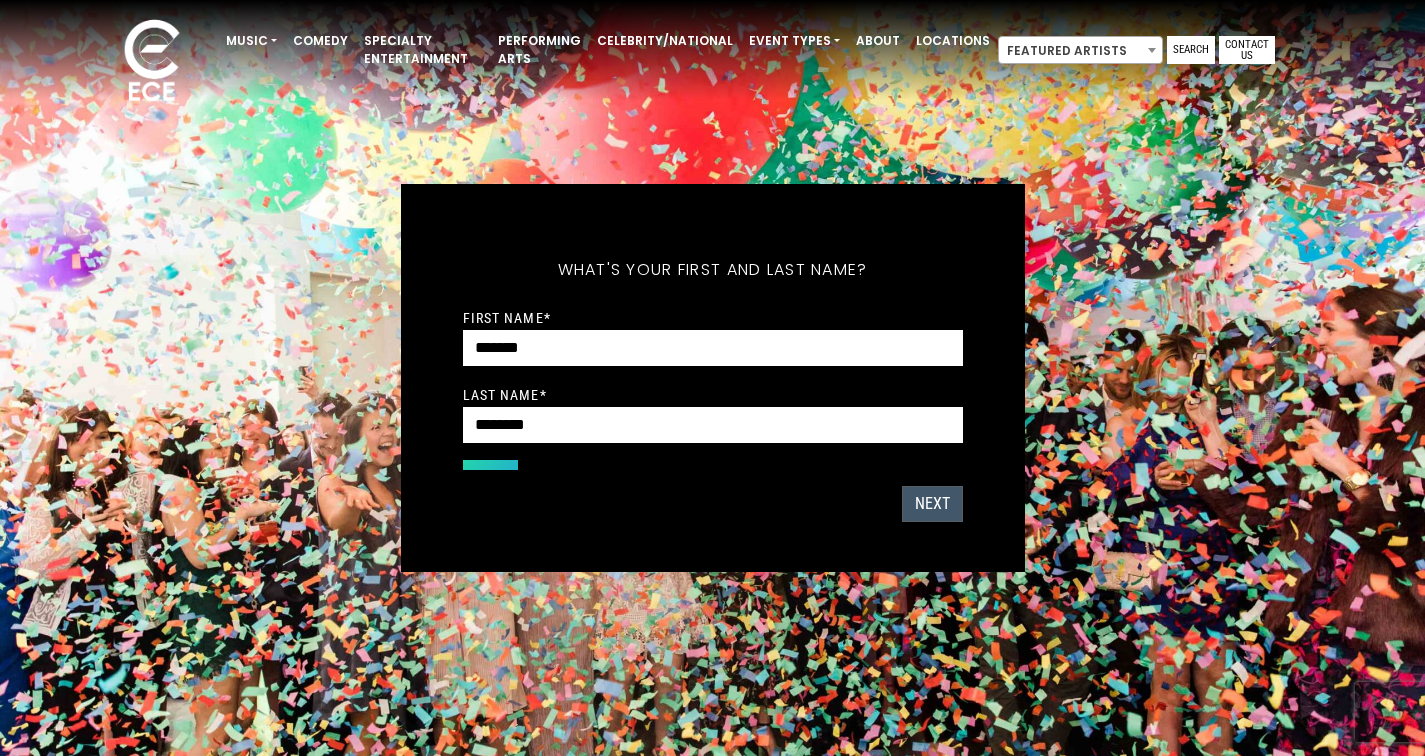 click on "Next" at bounding box center (932, 504) 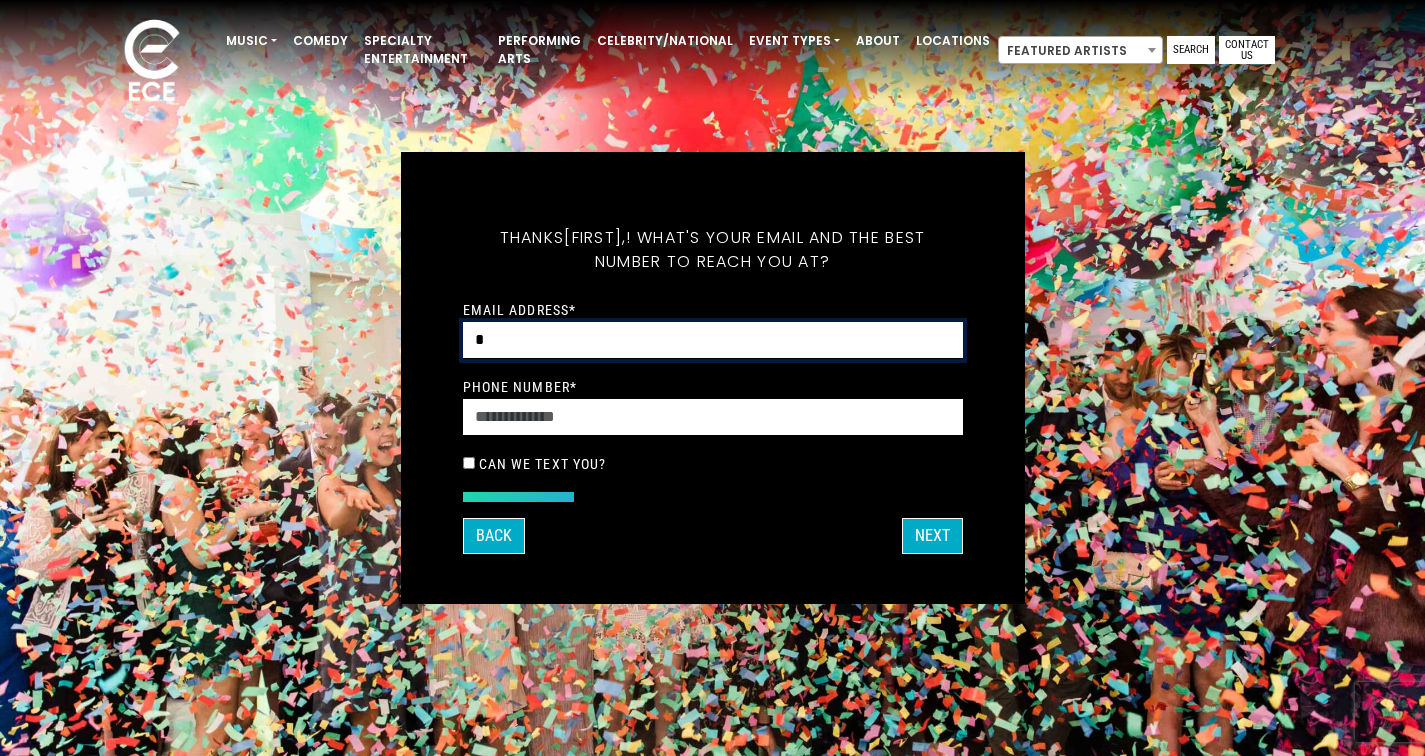 type on "**********" 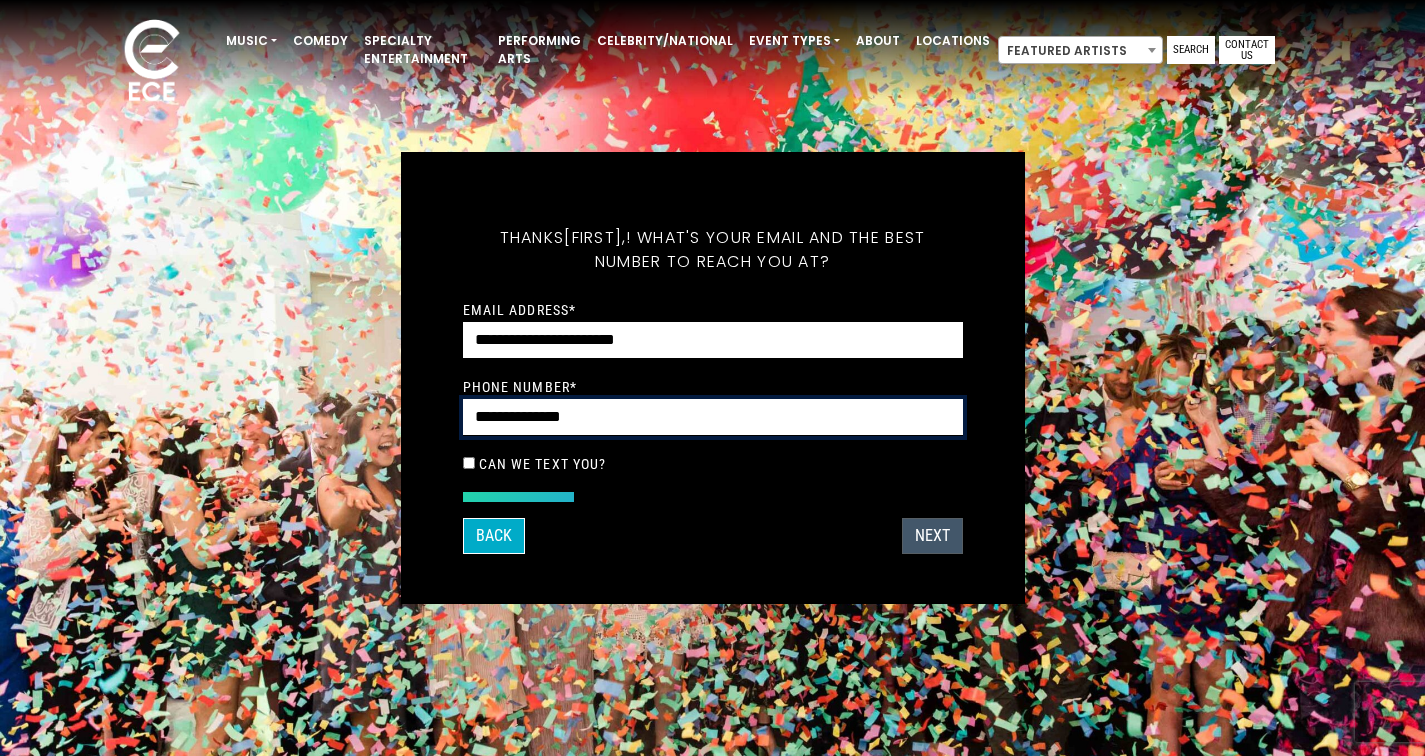 type on "**********" 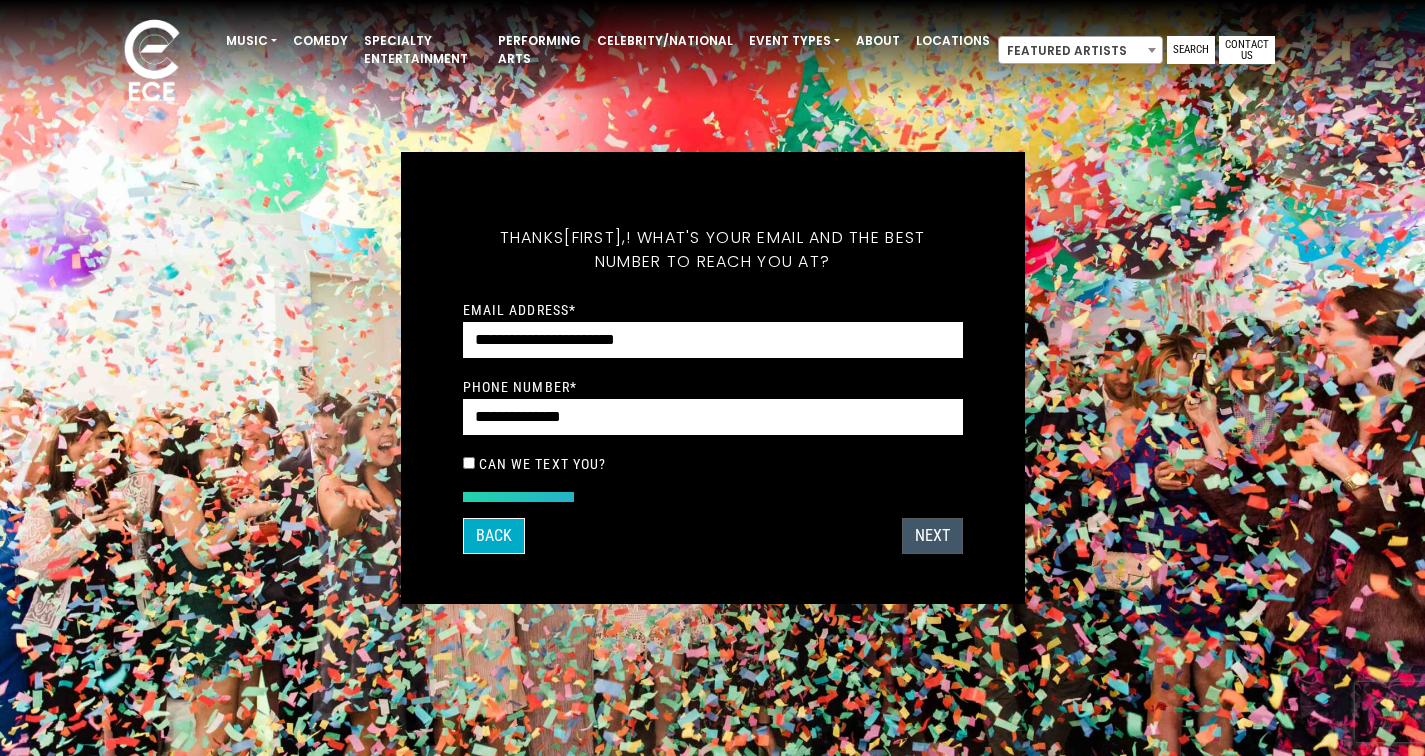 click on "Next" at bounding box center (932, 536) 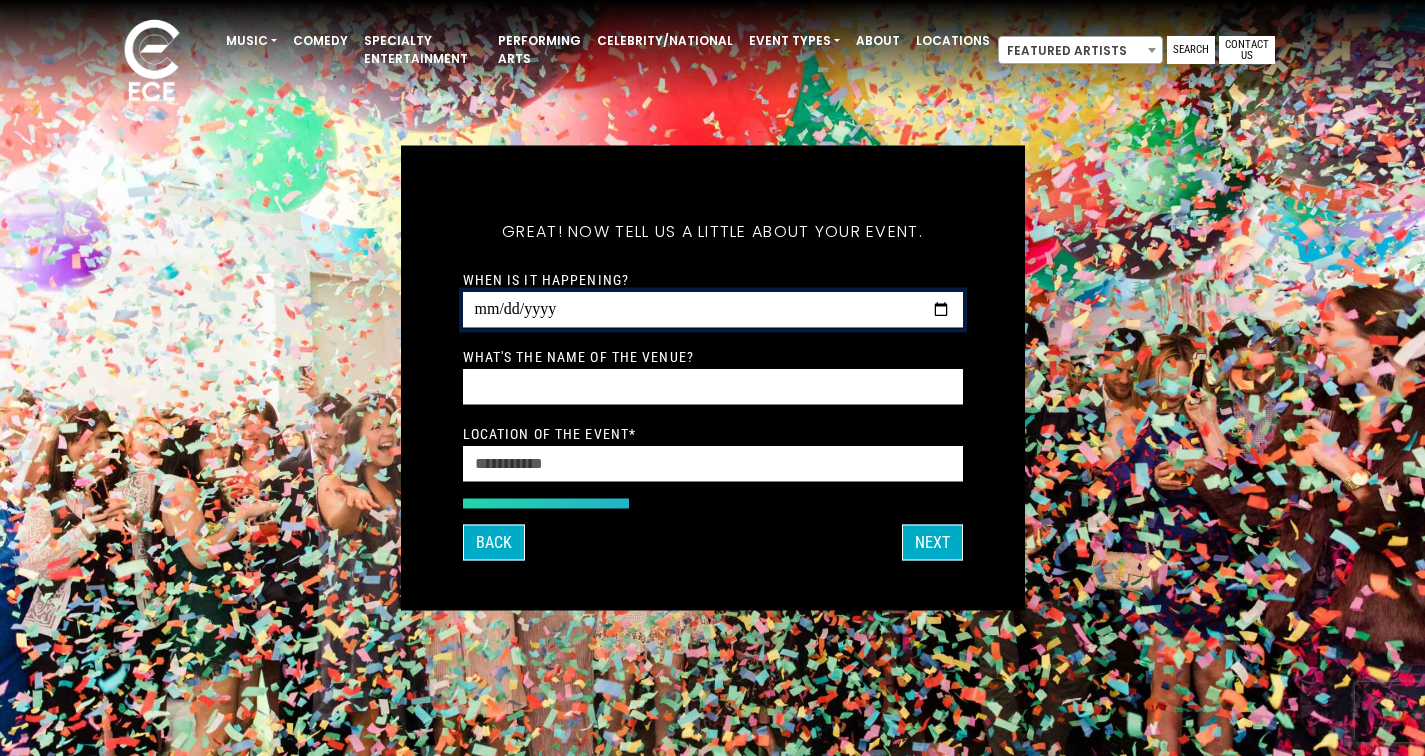 click on "When is it happening?" at bounding box center (713, 310) 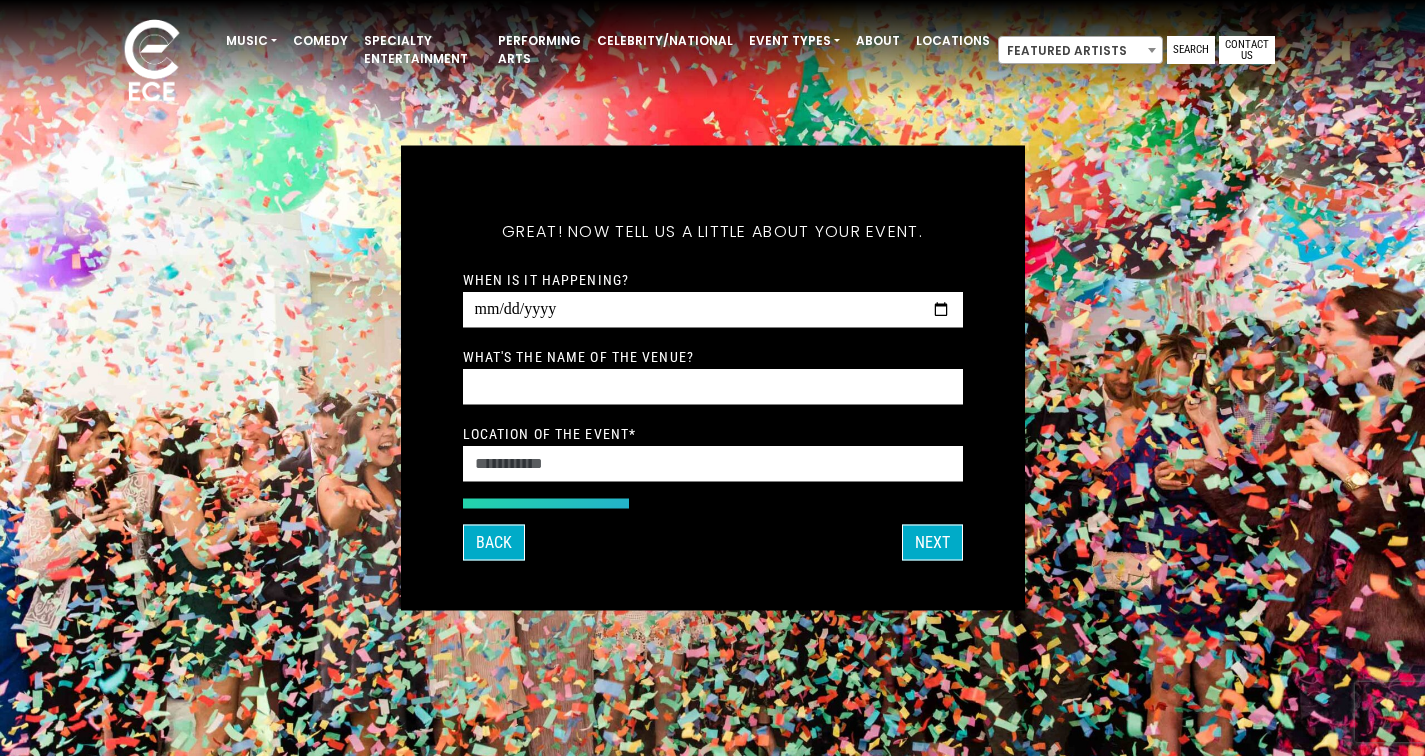 click on "Location of the event *" at bounding box center (713, 452) 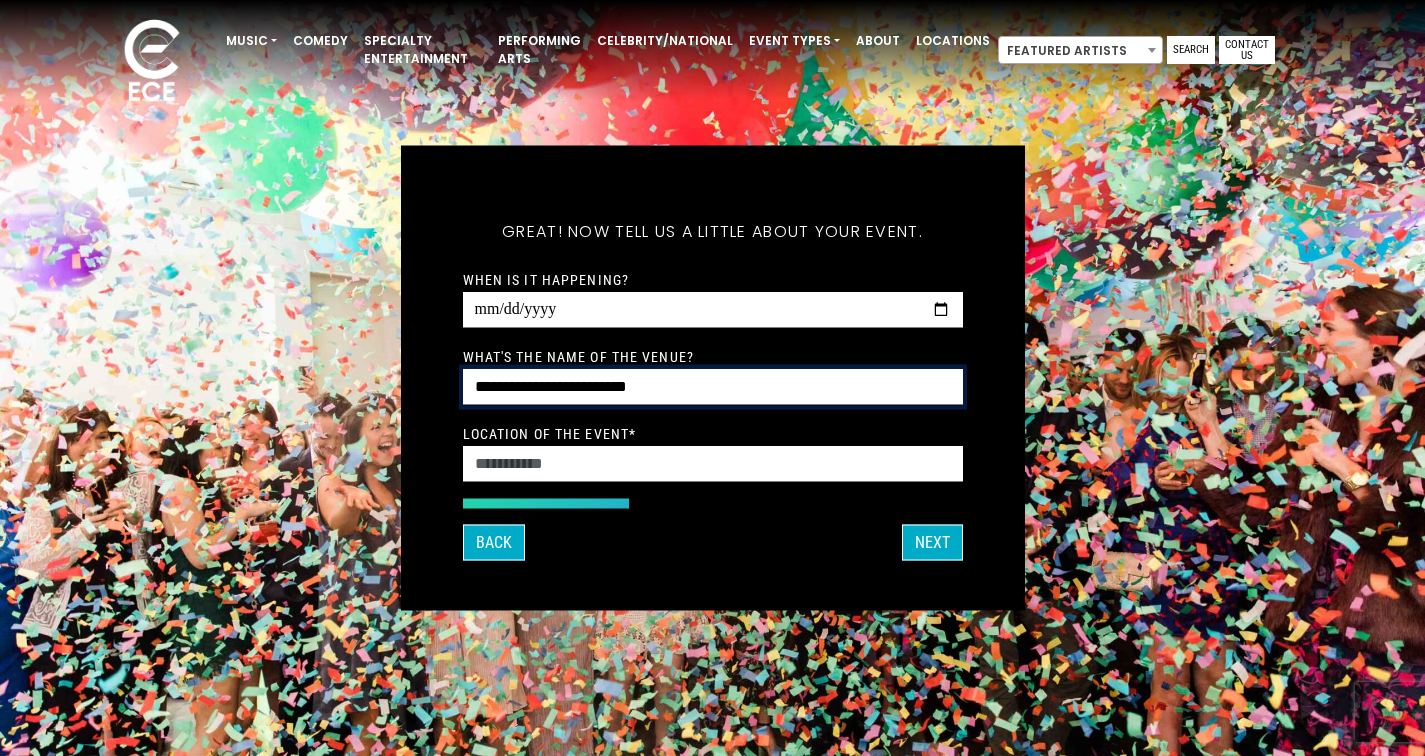 type on "**********" 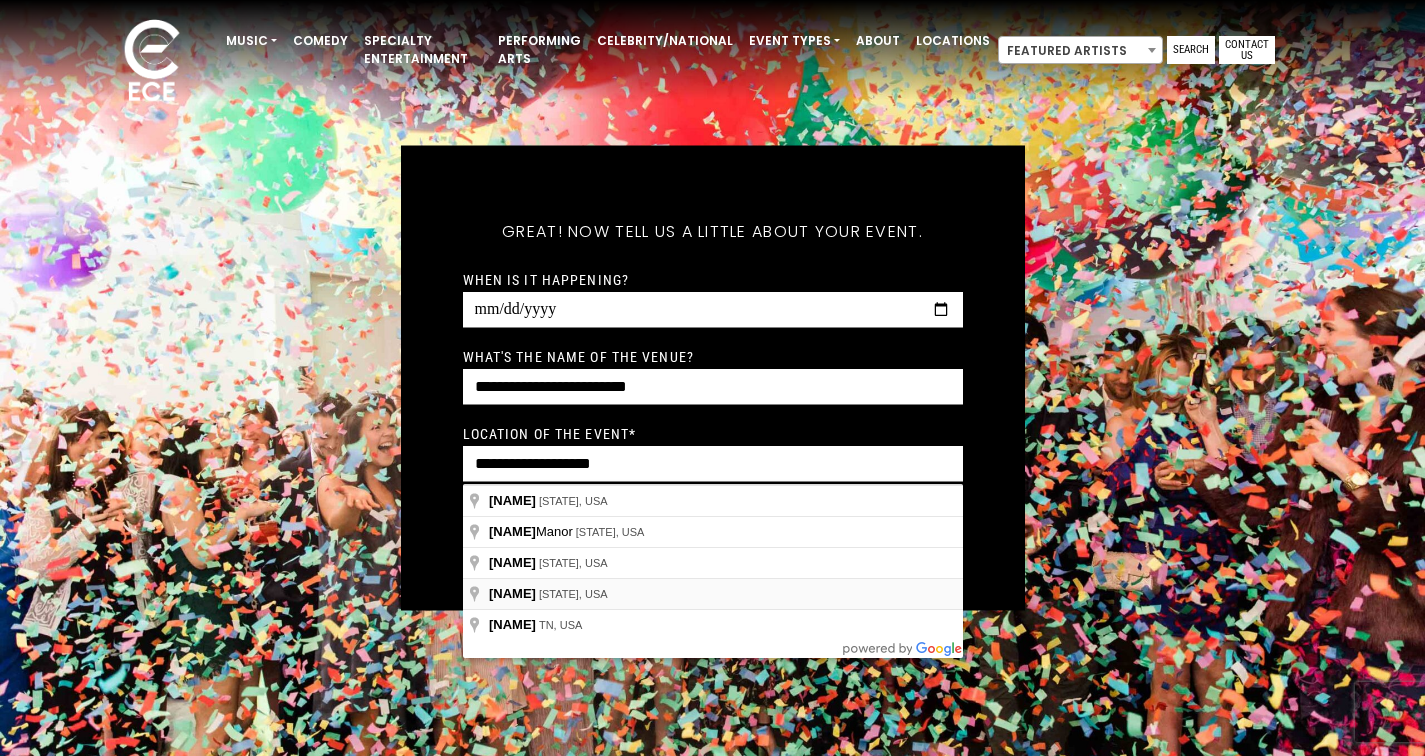 type on "**********" 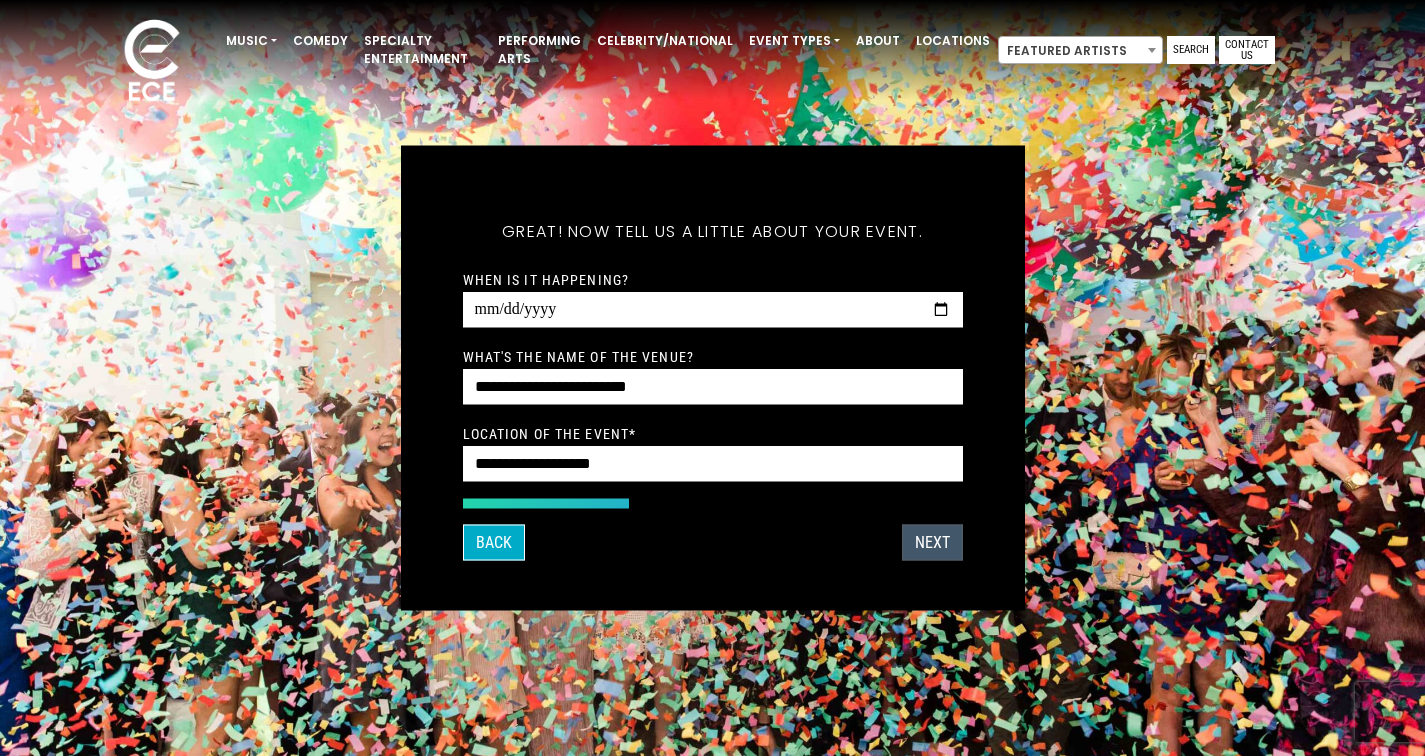 click on "Next" at bounding box center (932, 543) 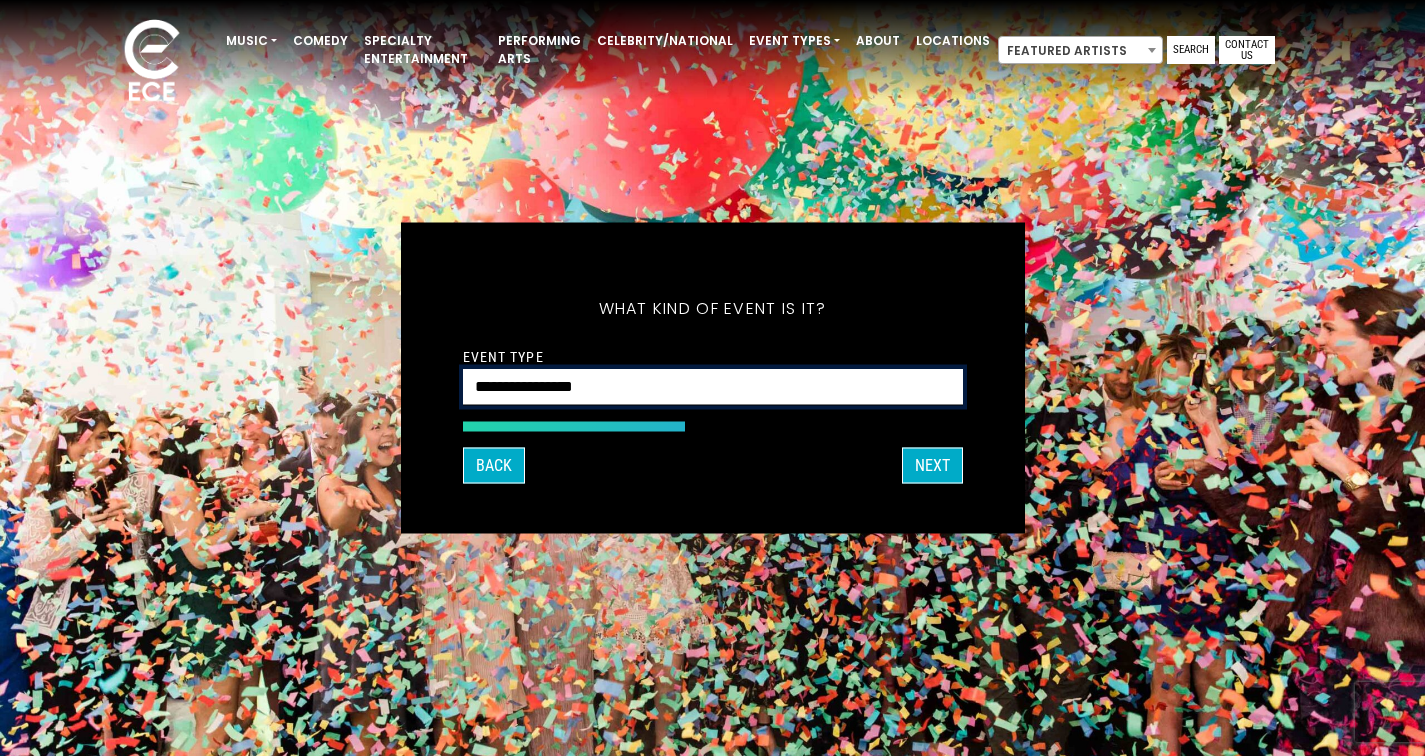 select on "*******" 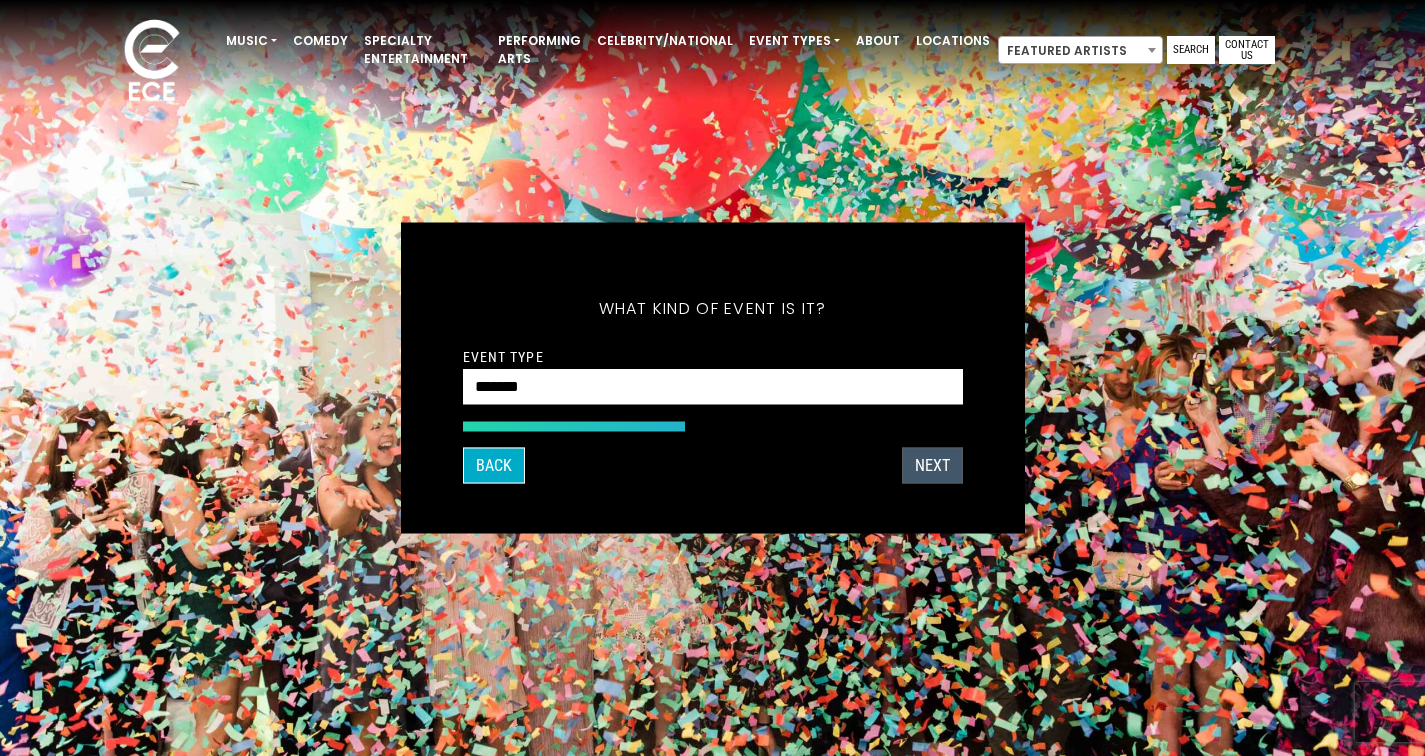 click on "Next" at bounding box center (932, 466) 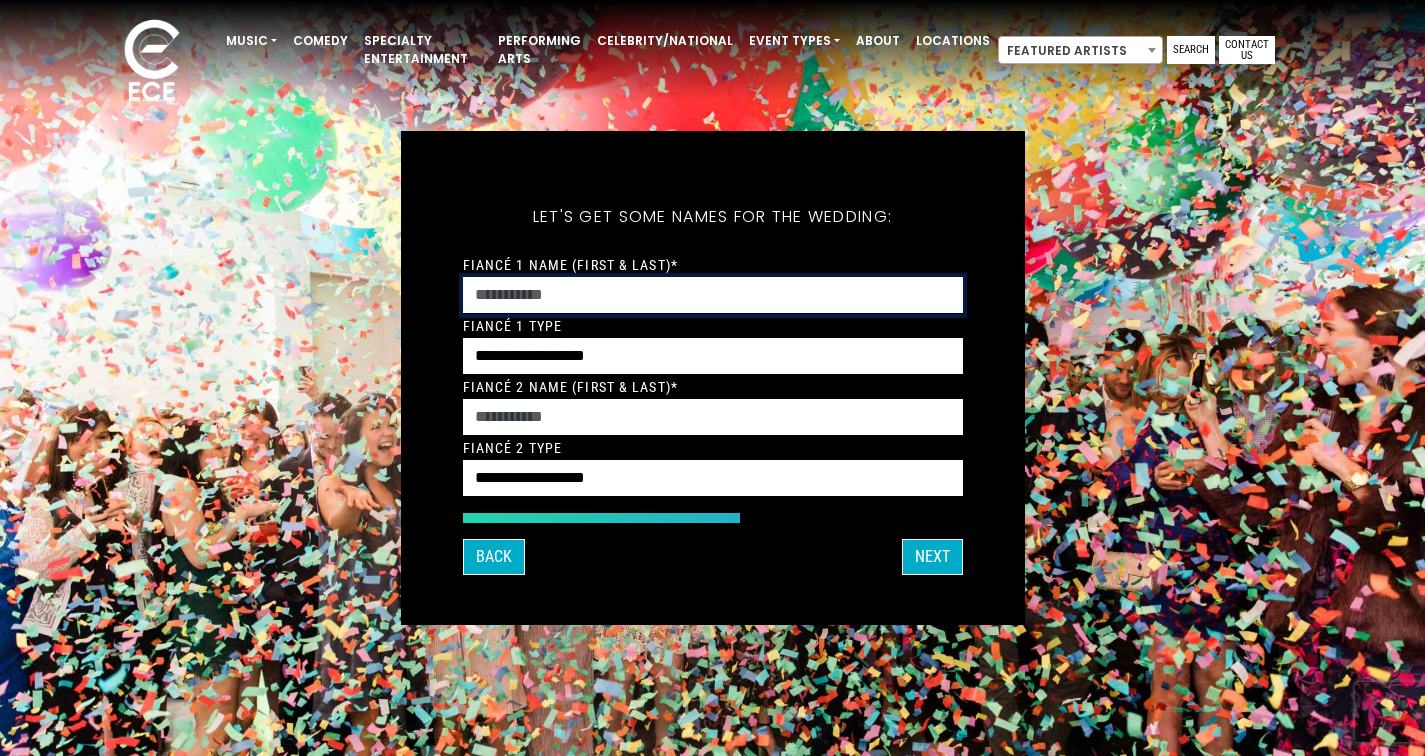 click on "Fiancé 1 Name (First & Last)*" at bounding box center (713, 295) 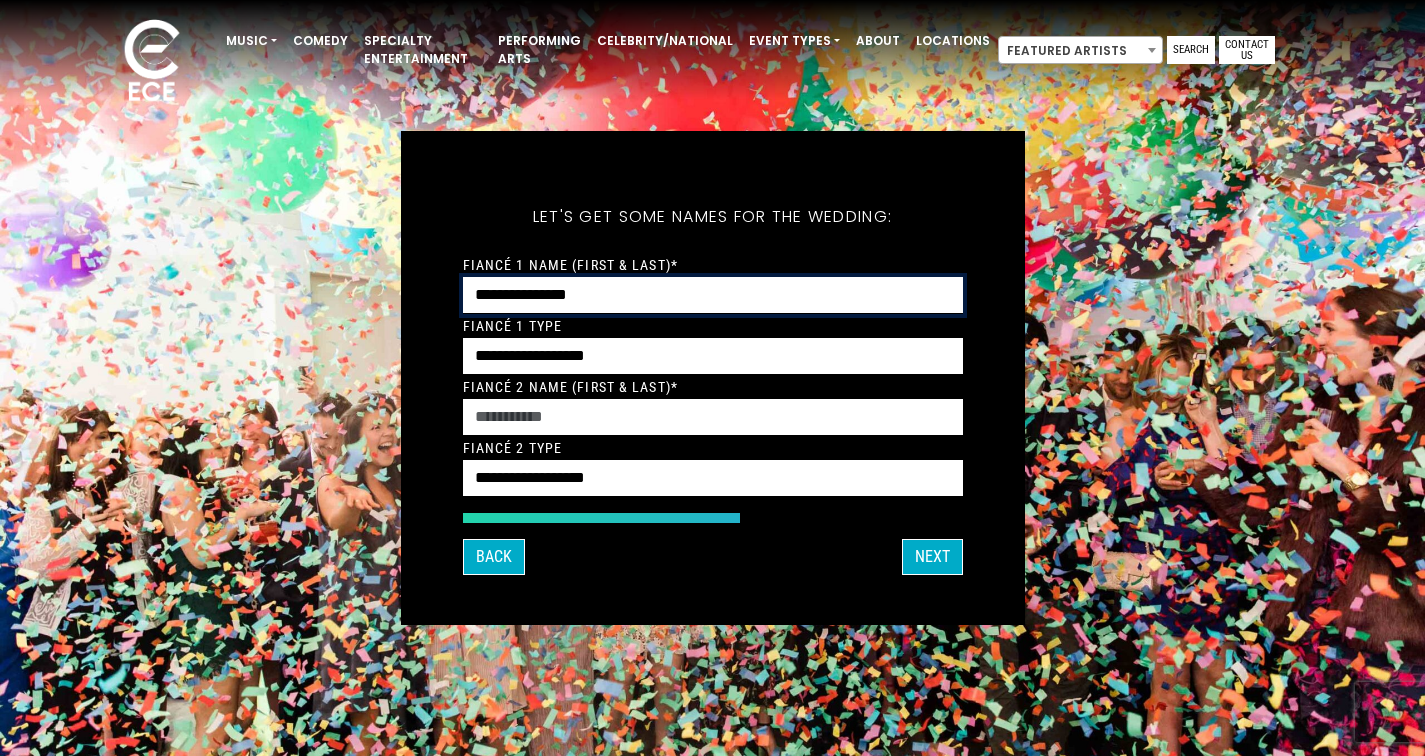 type on "**********" 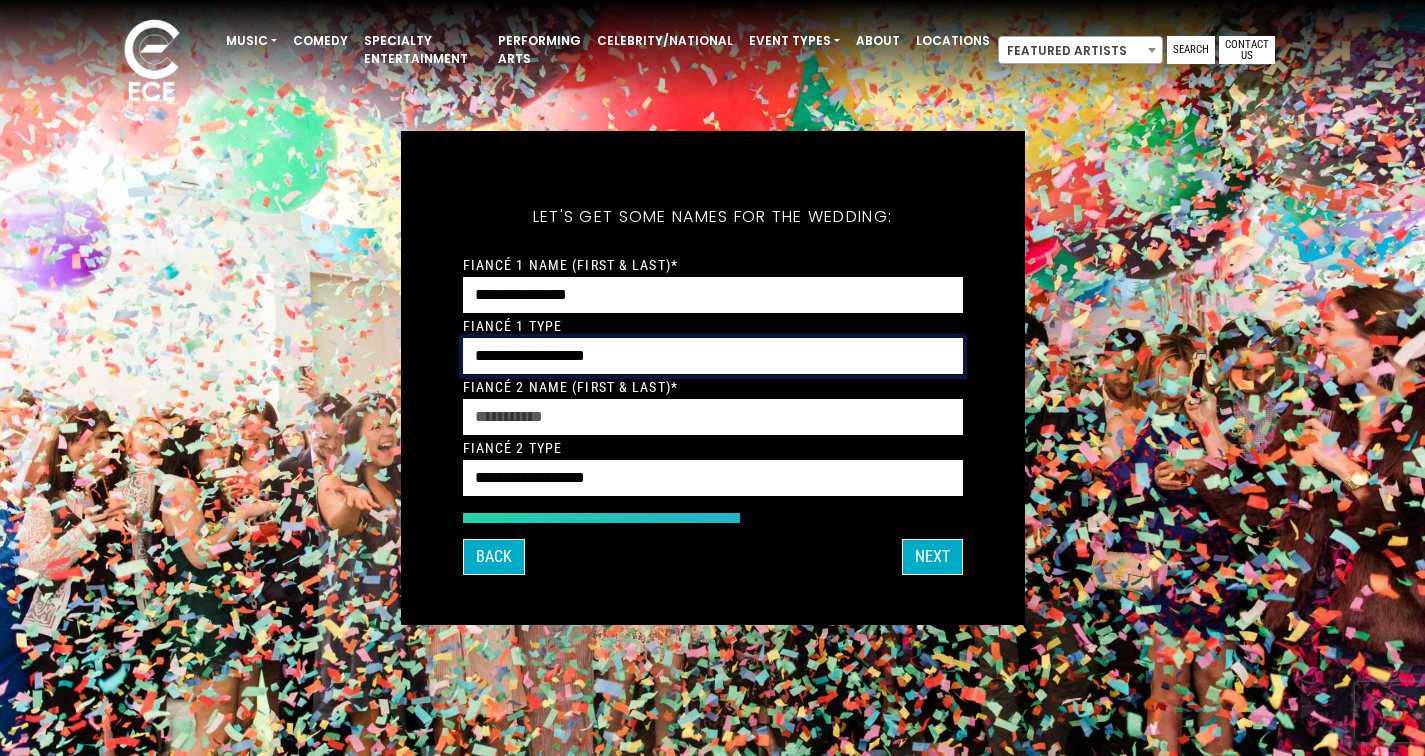 select on "*****" 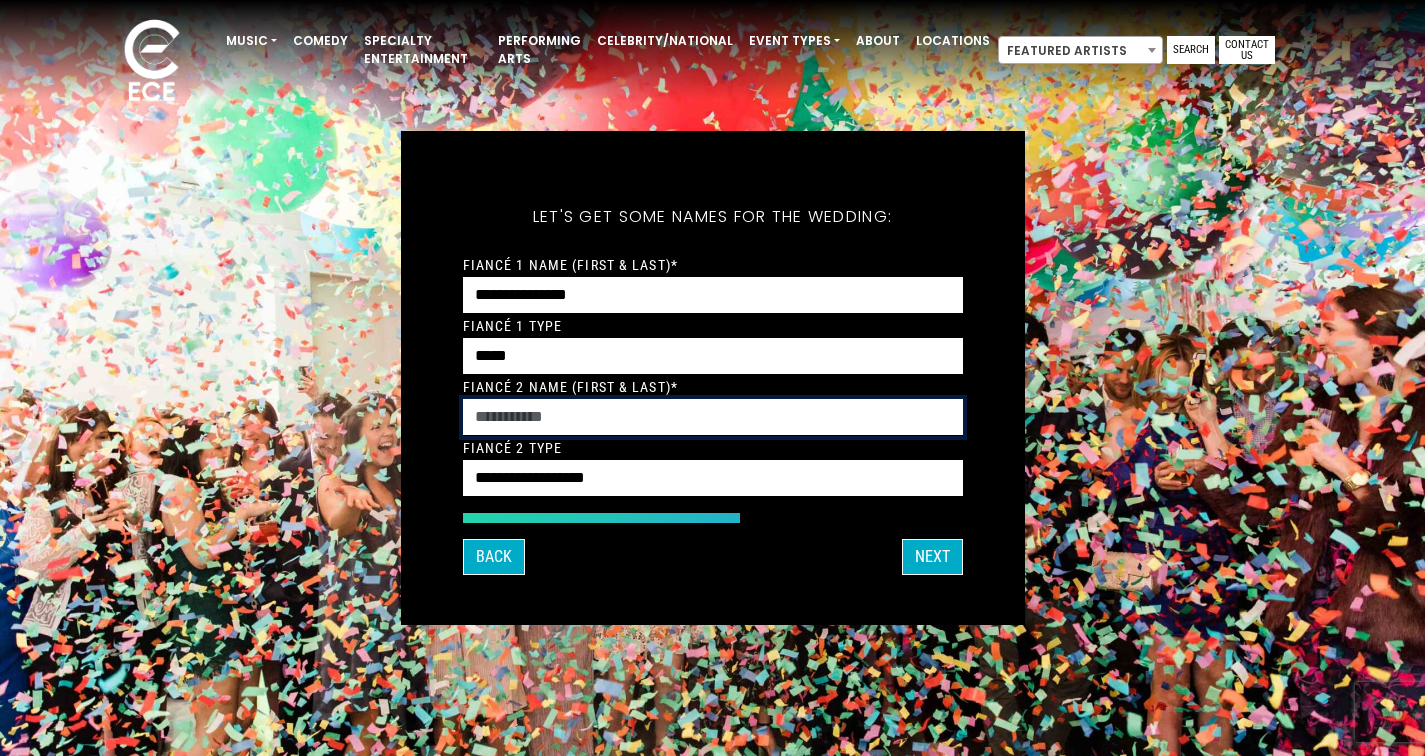 click on "Fiancé 2 Name (First & Last)*" at bounding box center [713, 417] 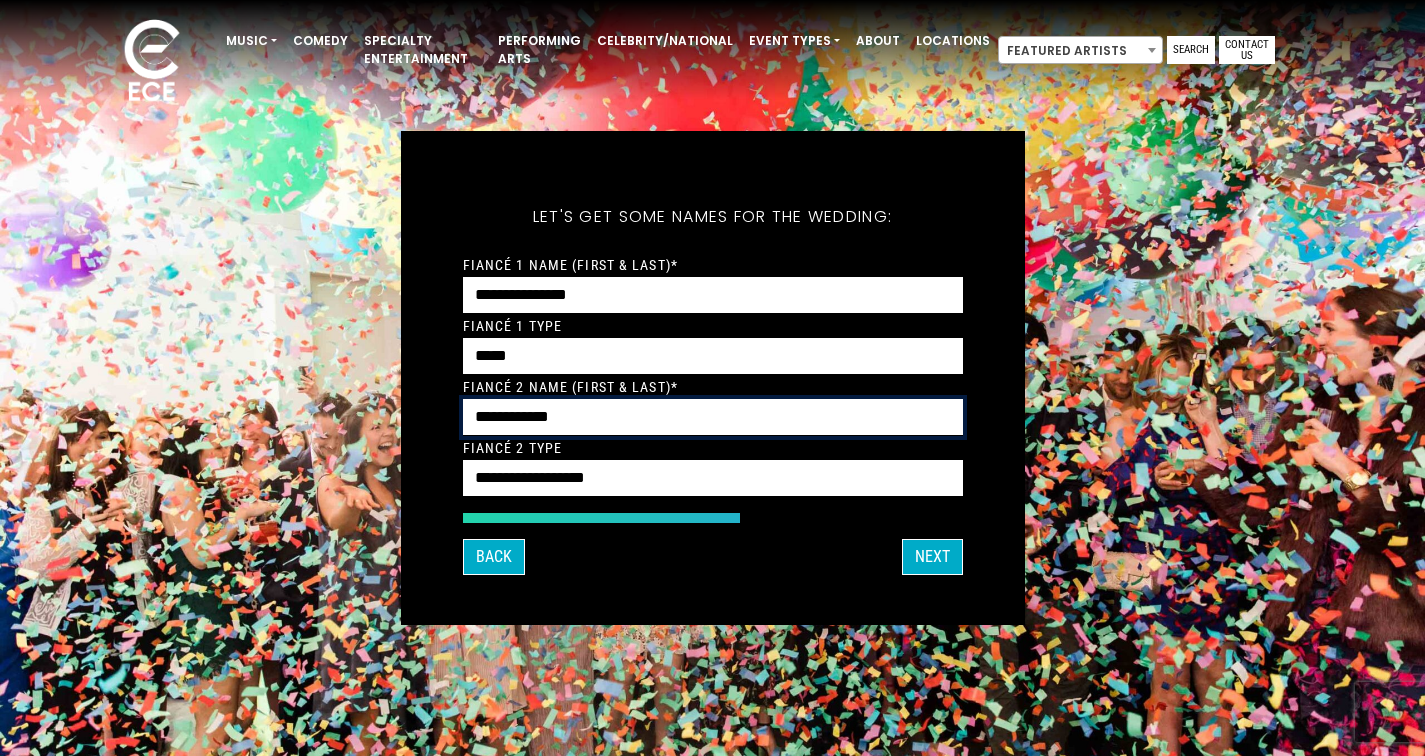 type on "**********" 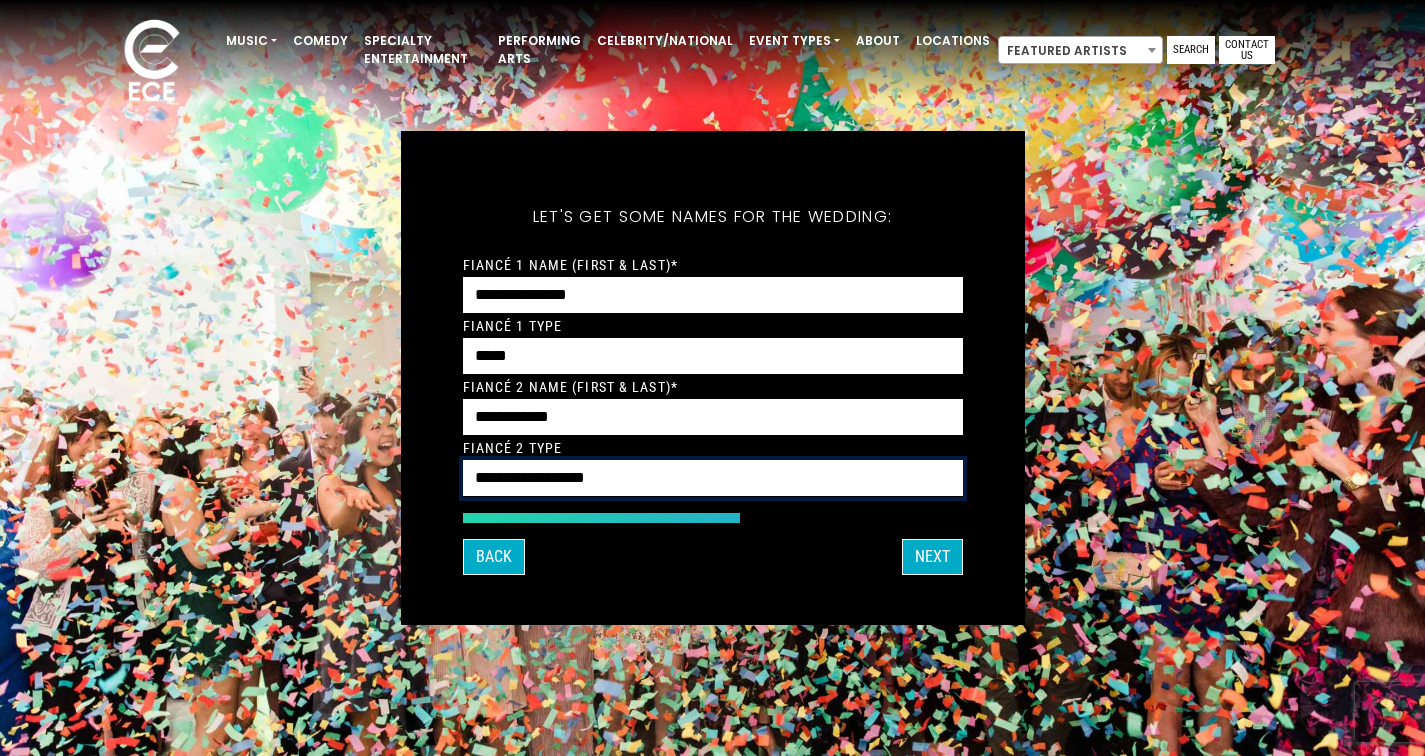 select on "*****" 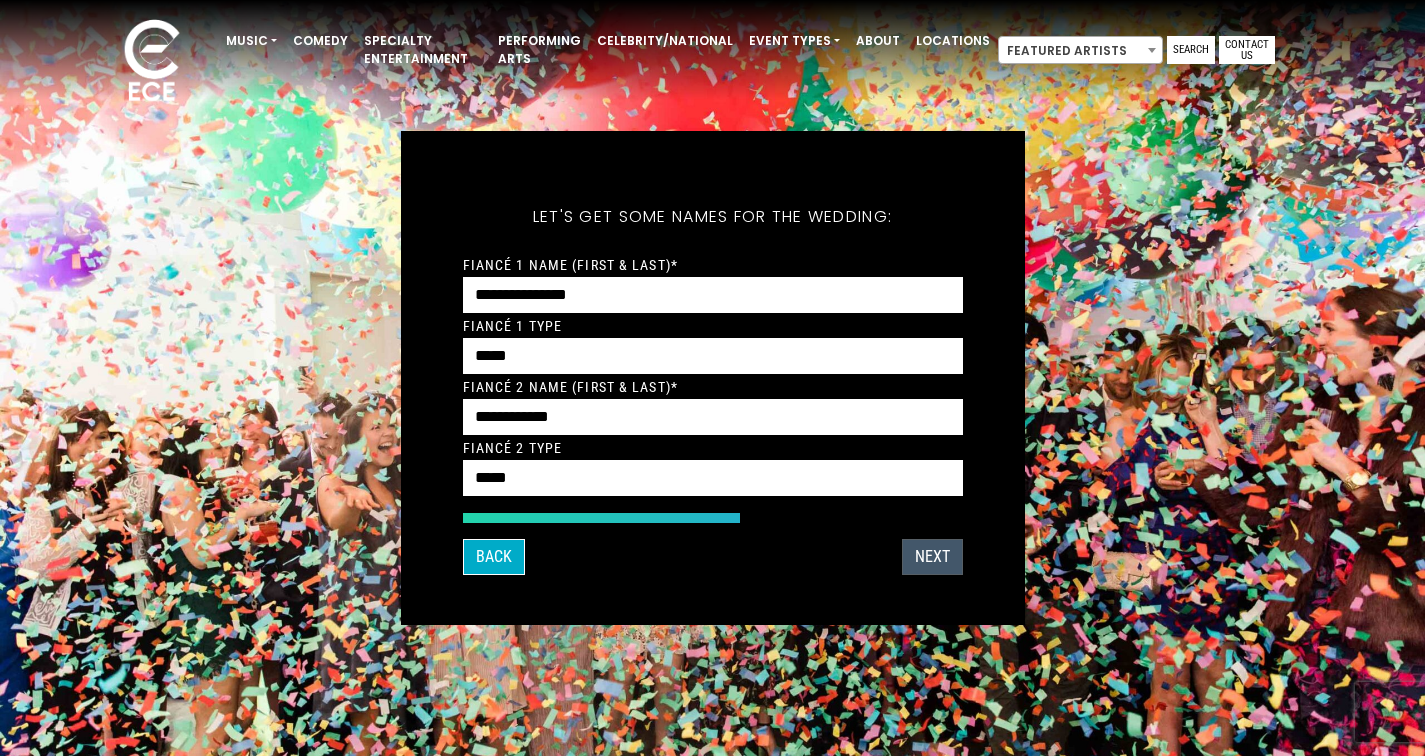 click on "Next" at bounding box center [932, 557] 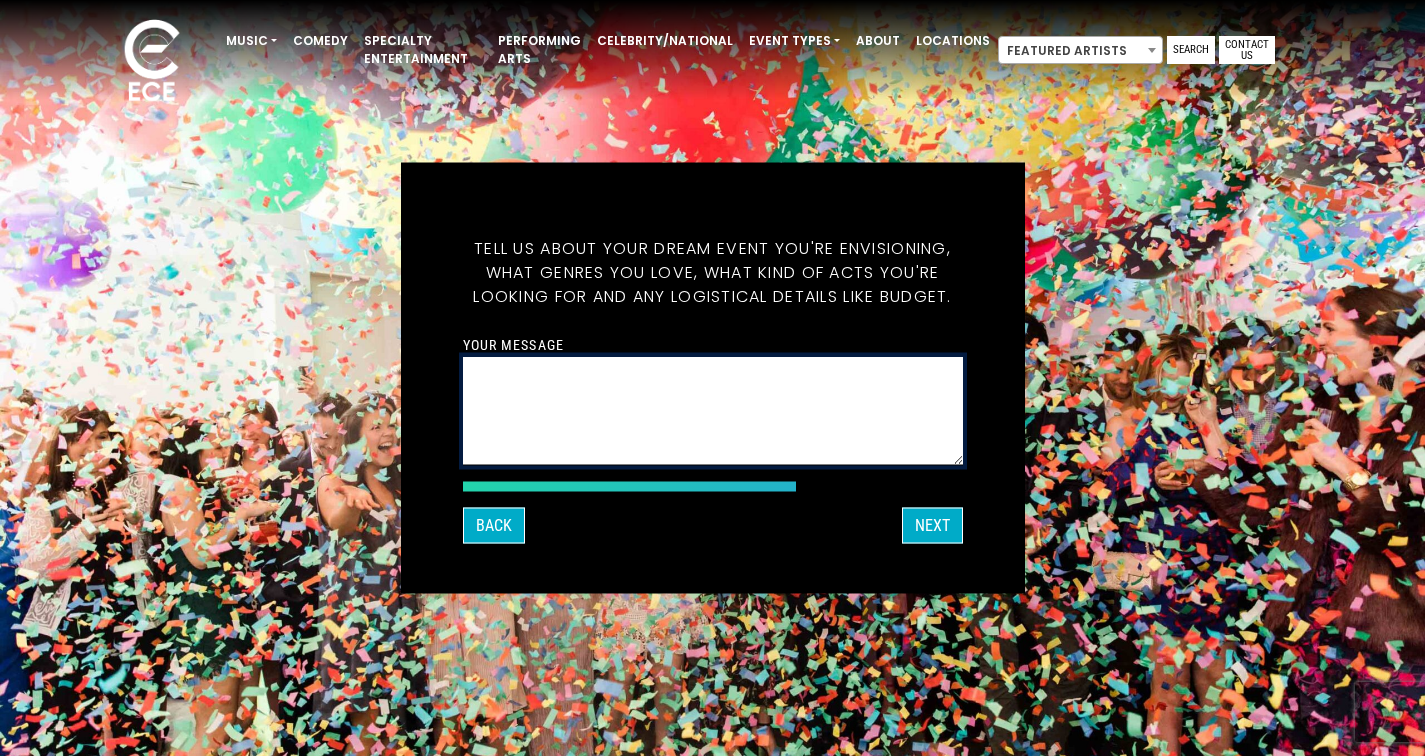 click on "Your message" at bounding box center [713, 411] 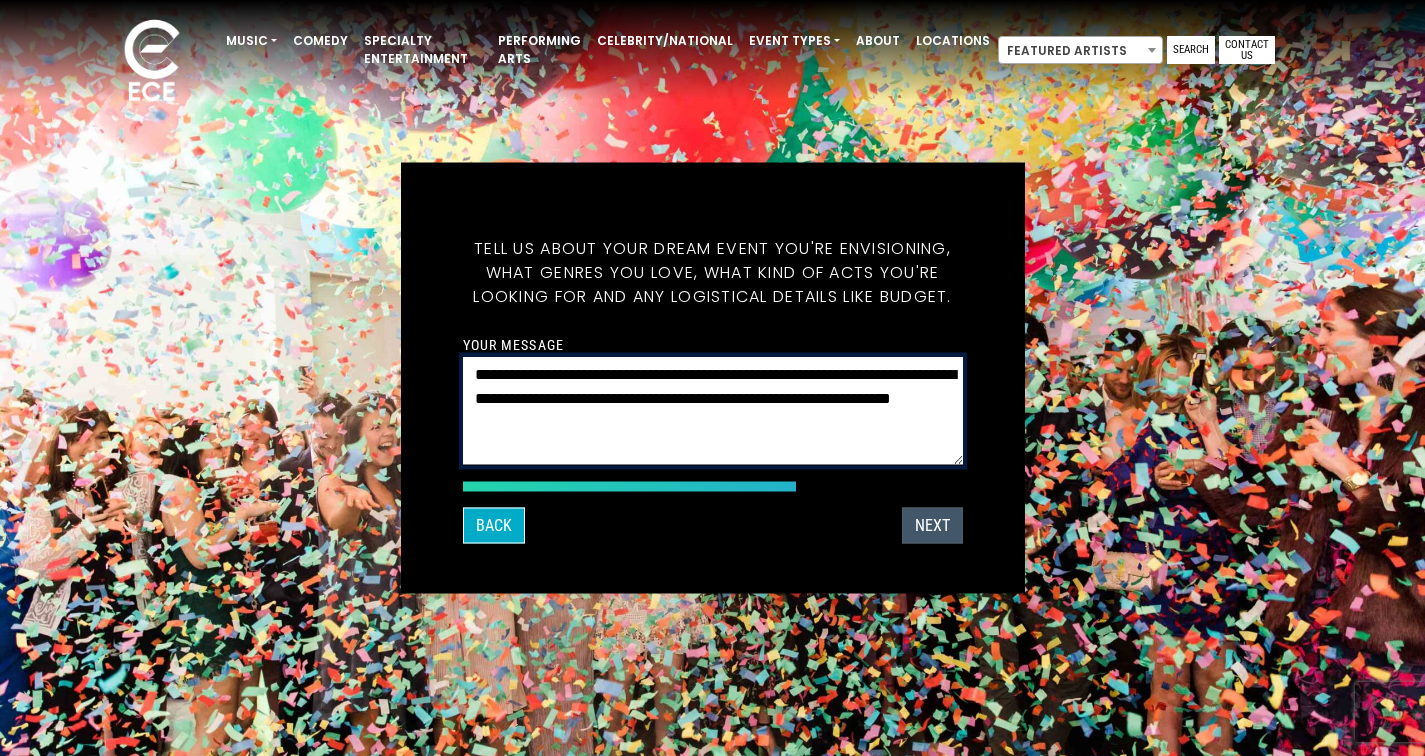 type on "**********" 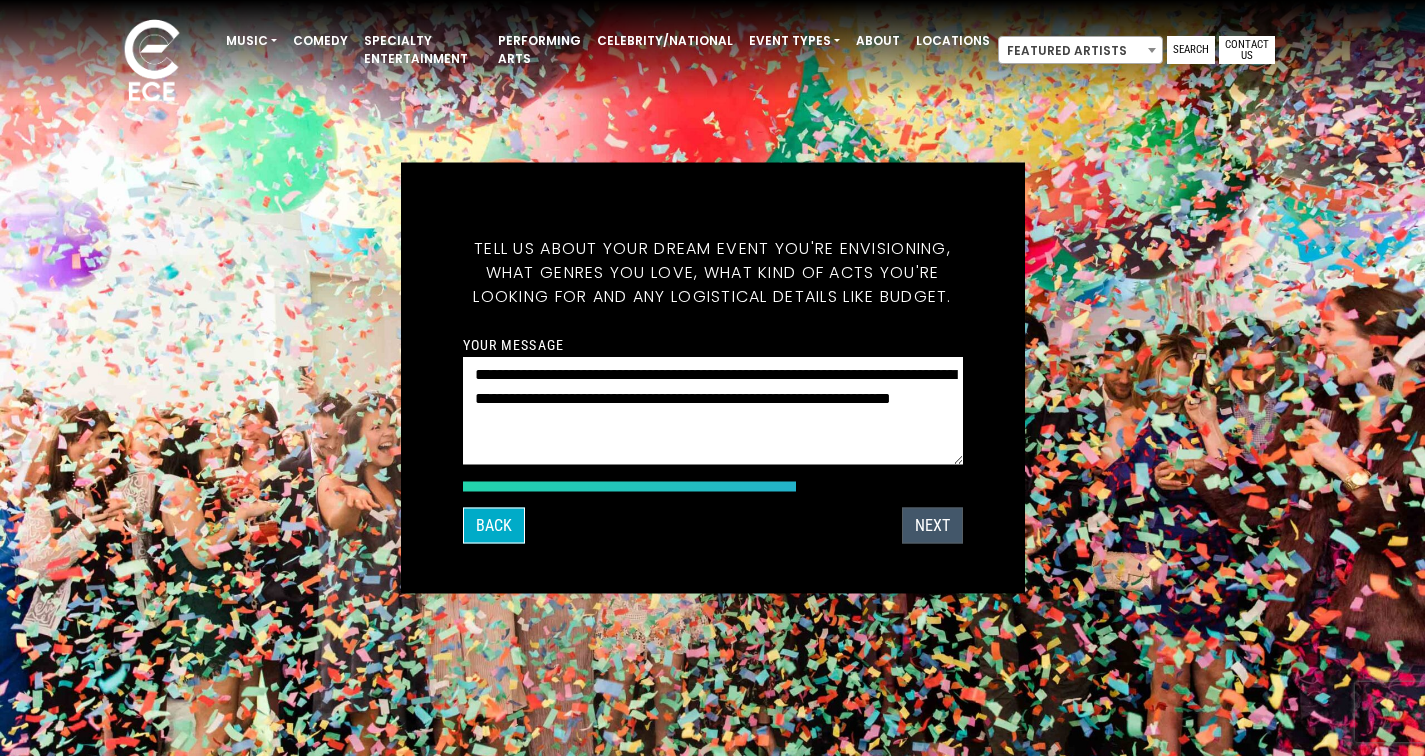 click on "Next" at bounding box center [932, 526] 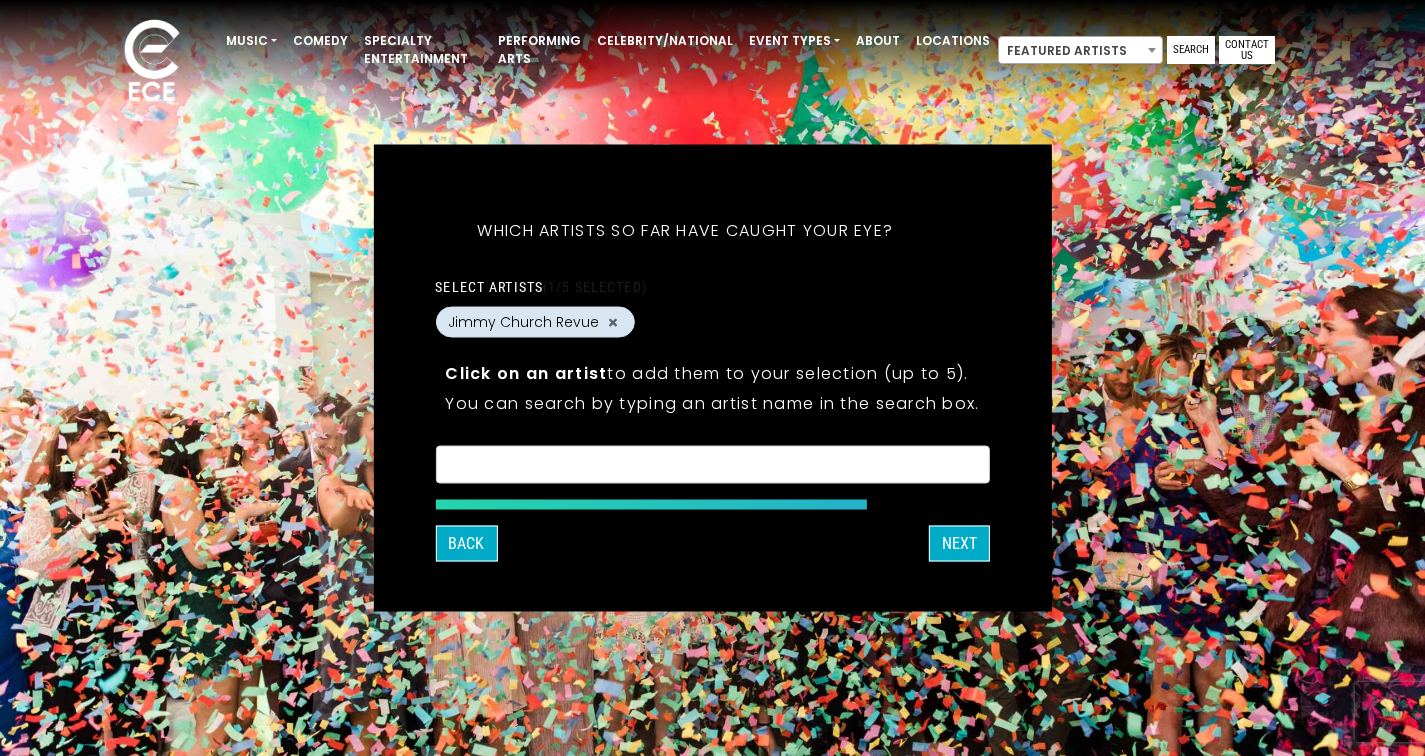 click on "Jimmy Church Revue" at bounding box center [523, 322] 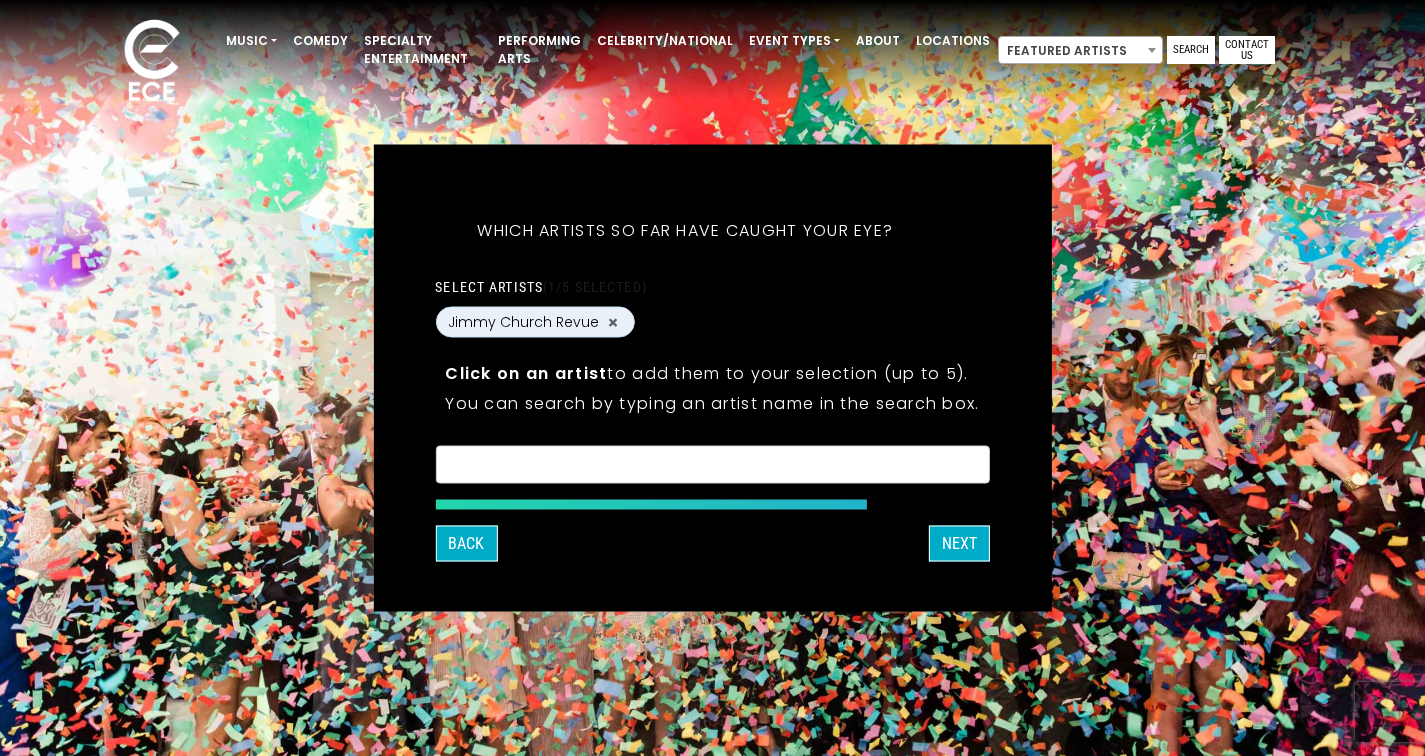 click at bounding box center [712, 468] 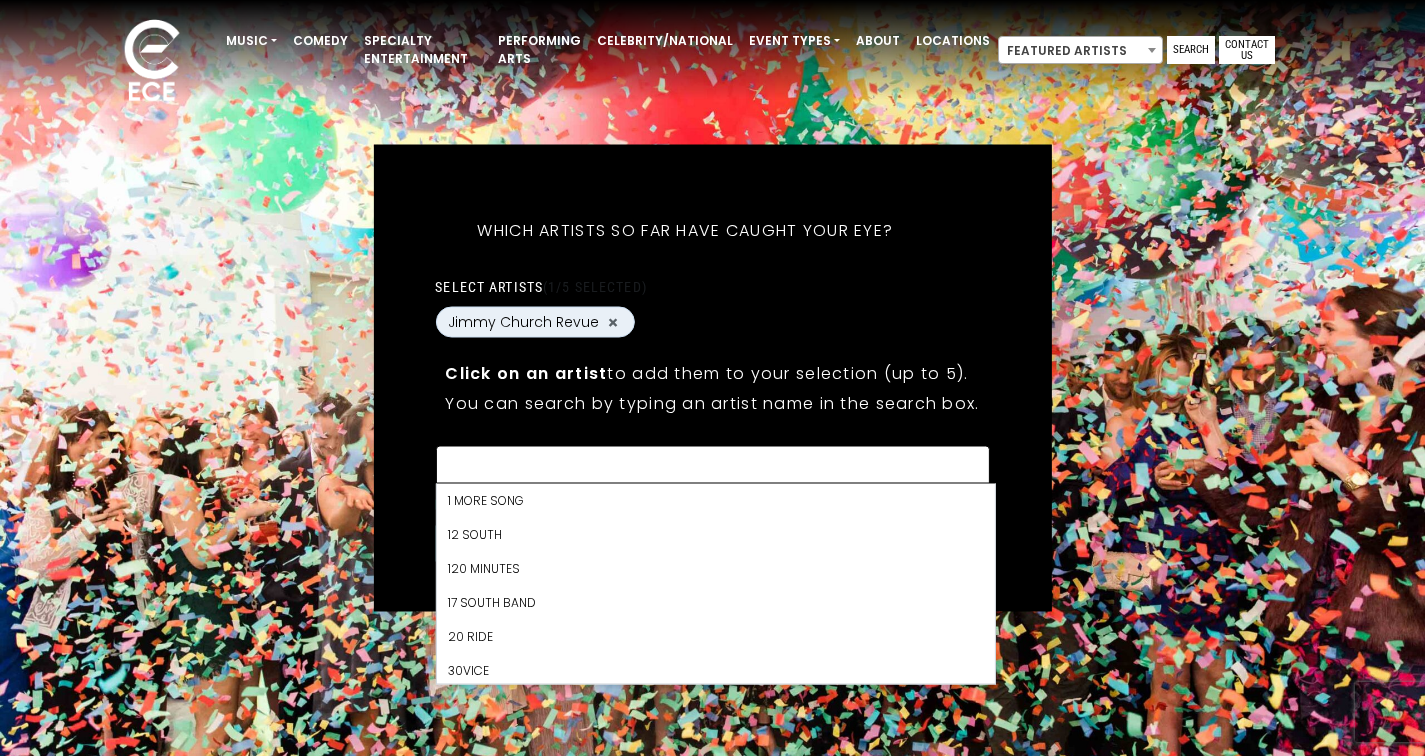 scroll, scrollTop: 13022, scrollLeft: 0, axis: vertical 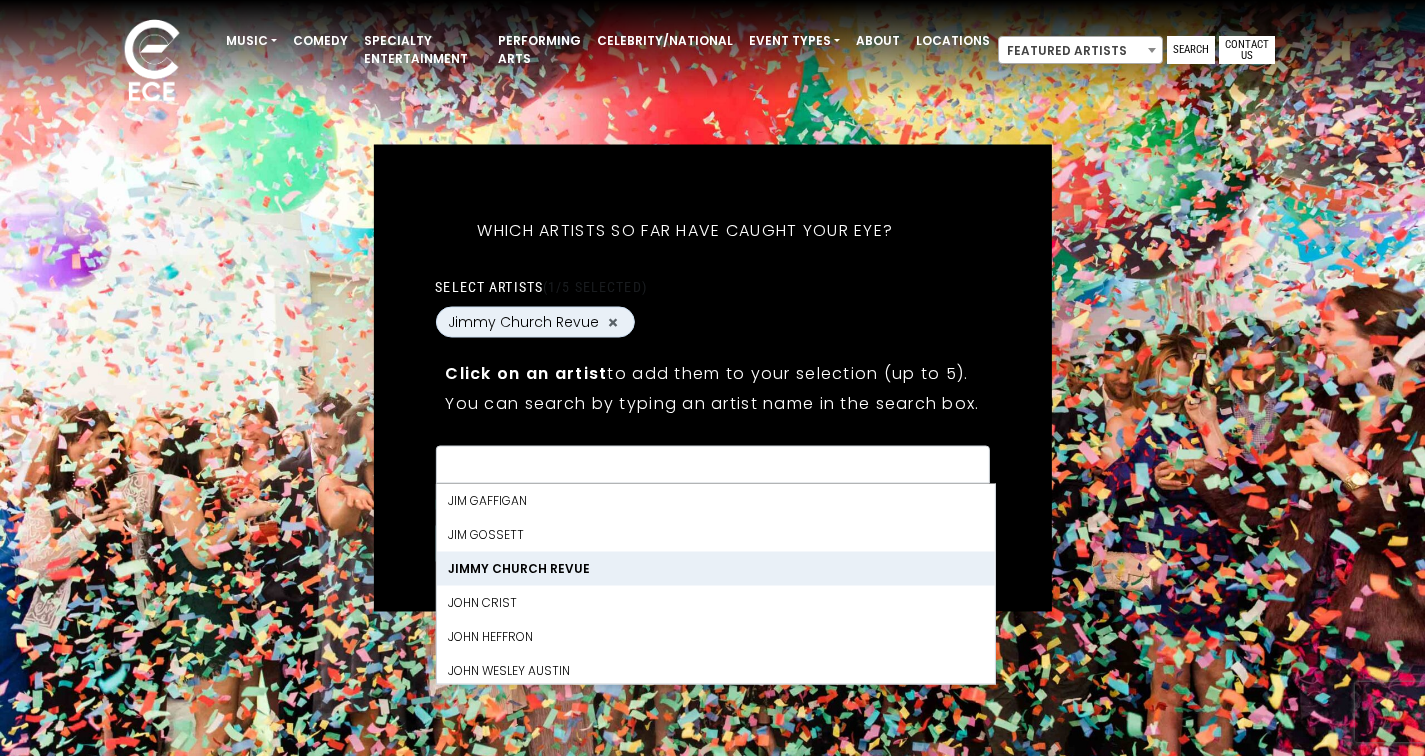 click on "Jimmy Church Revue" at bounding box center (715, 569) 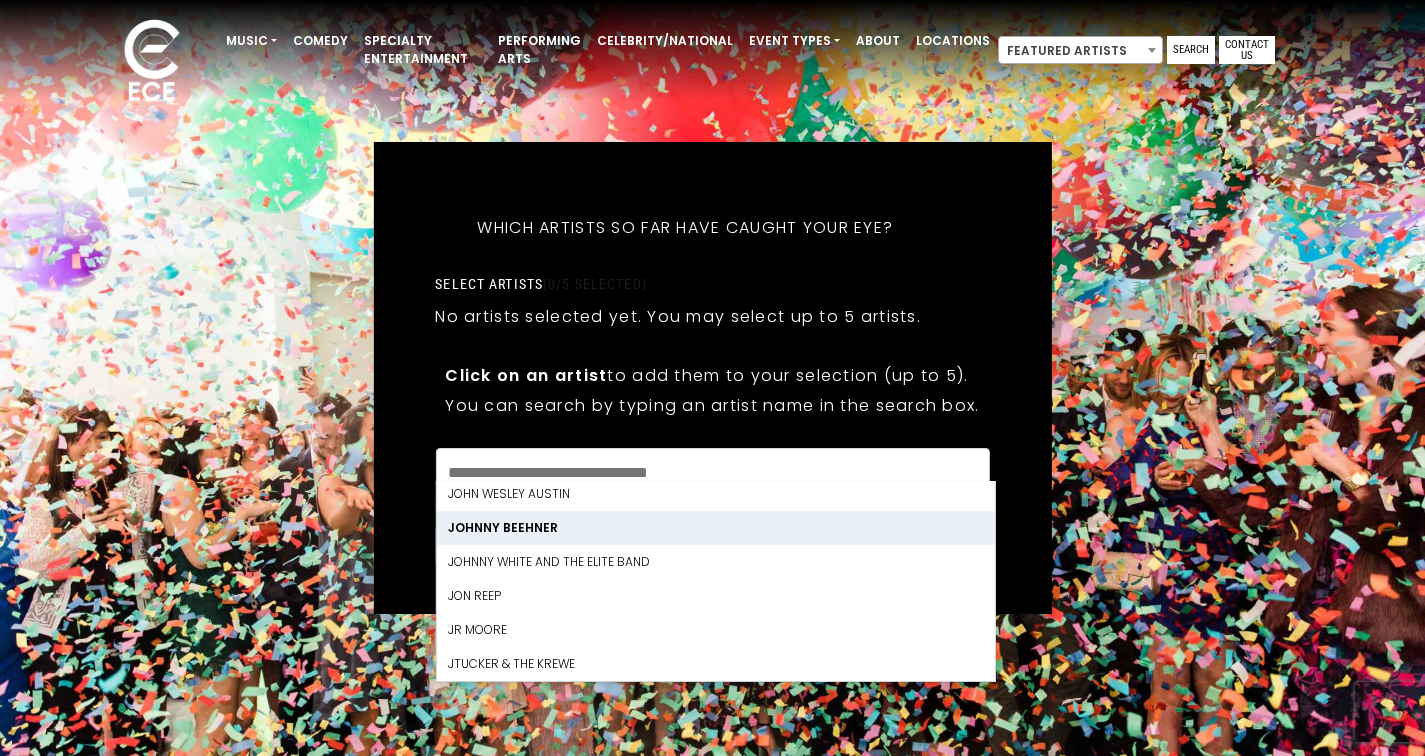 scroll, scrollTop: 13217, scrollLeft: 0, axis: vertical 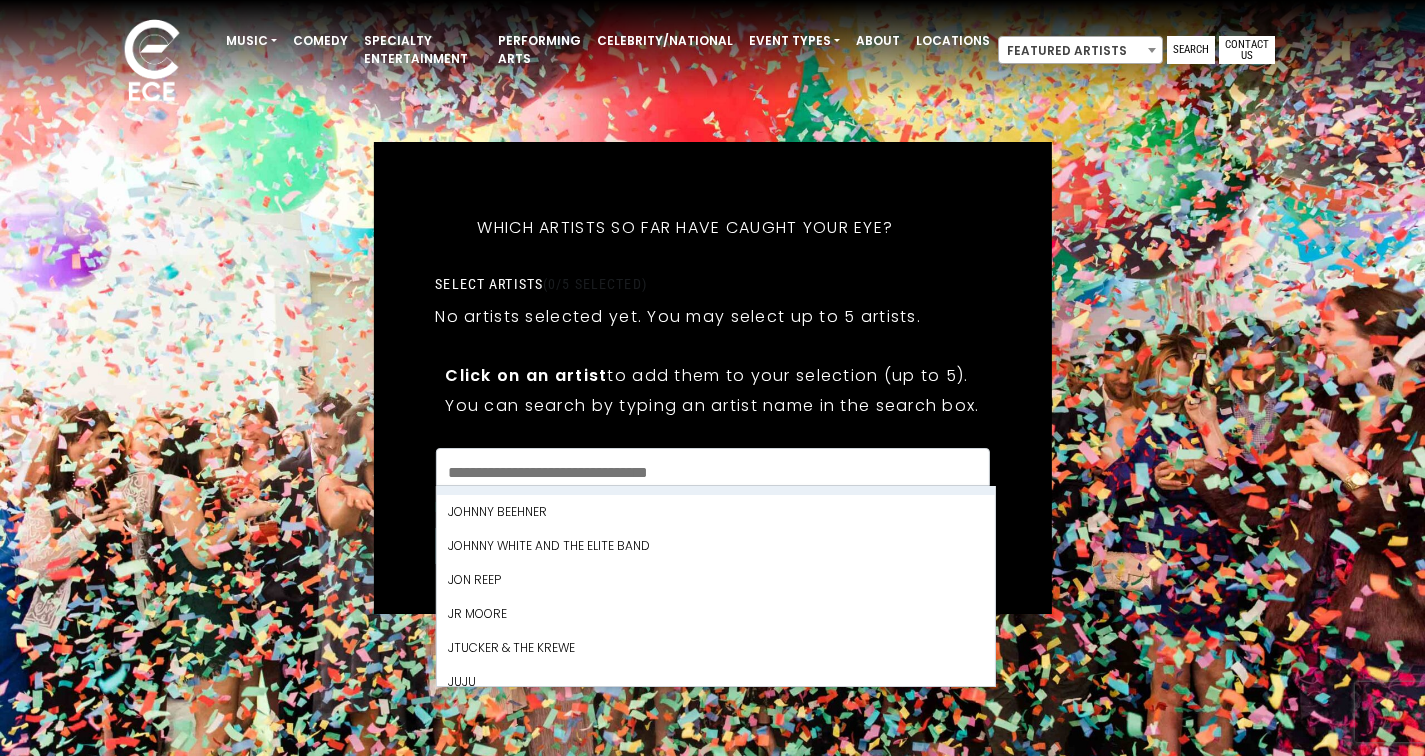 click on "What's your first and last name?
Thanks  Brooke, ! What's your email and the best number to reach you at?
Great! Now tell us a little about your event.
What kind of event is it?
Let's get some names for the wedding:
*" at bounding box center (712, 378) 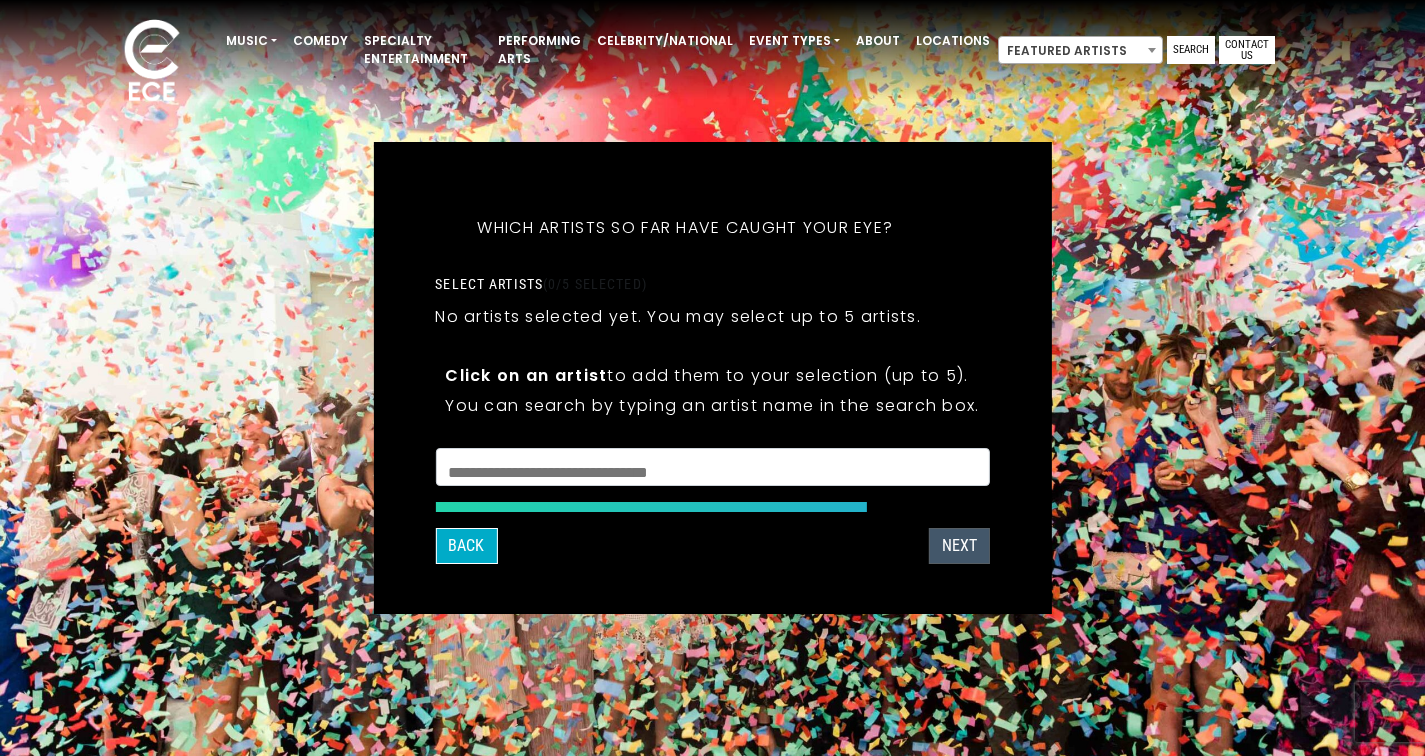 click on "Next" at bounding box center [959, 546] 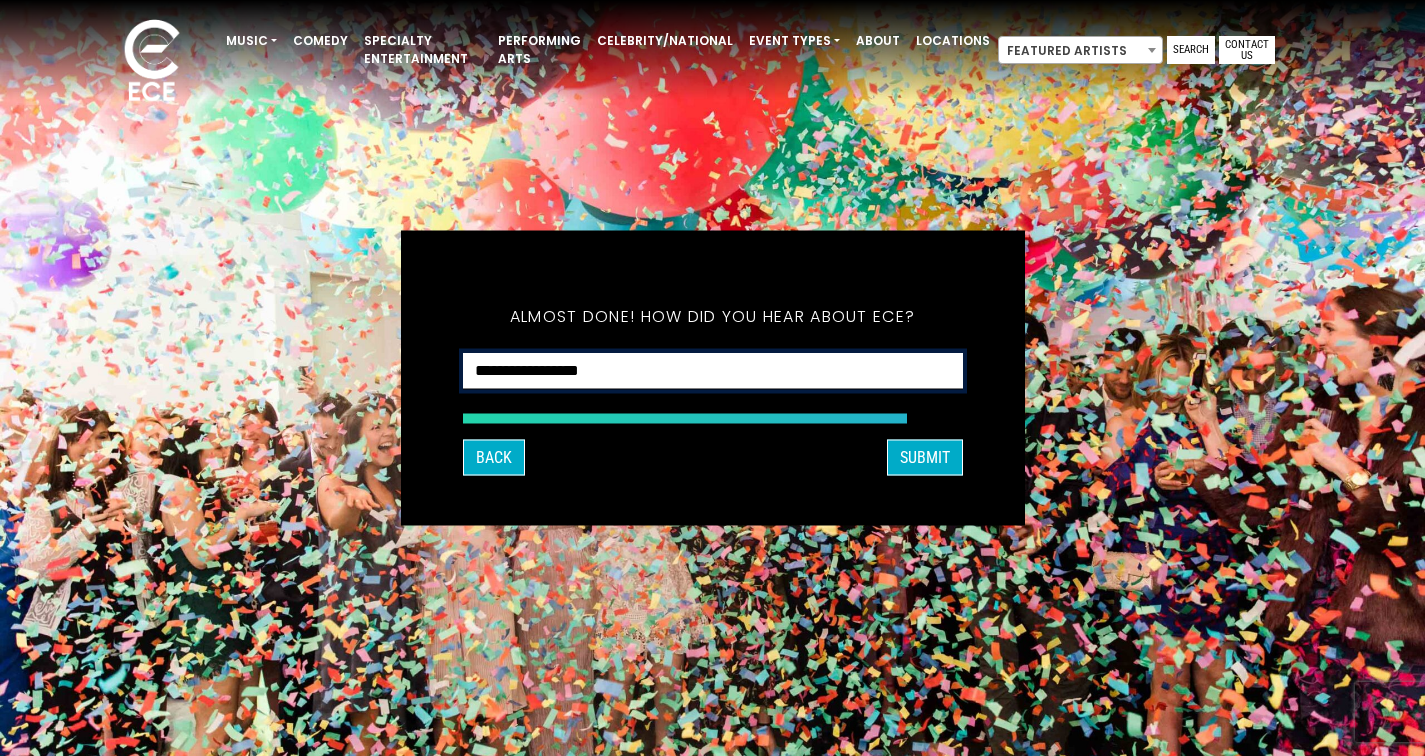 select on "**********" 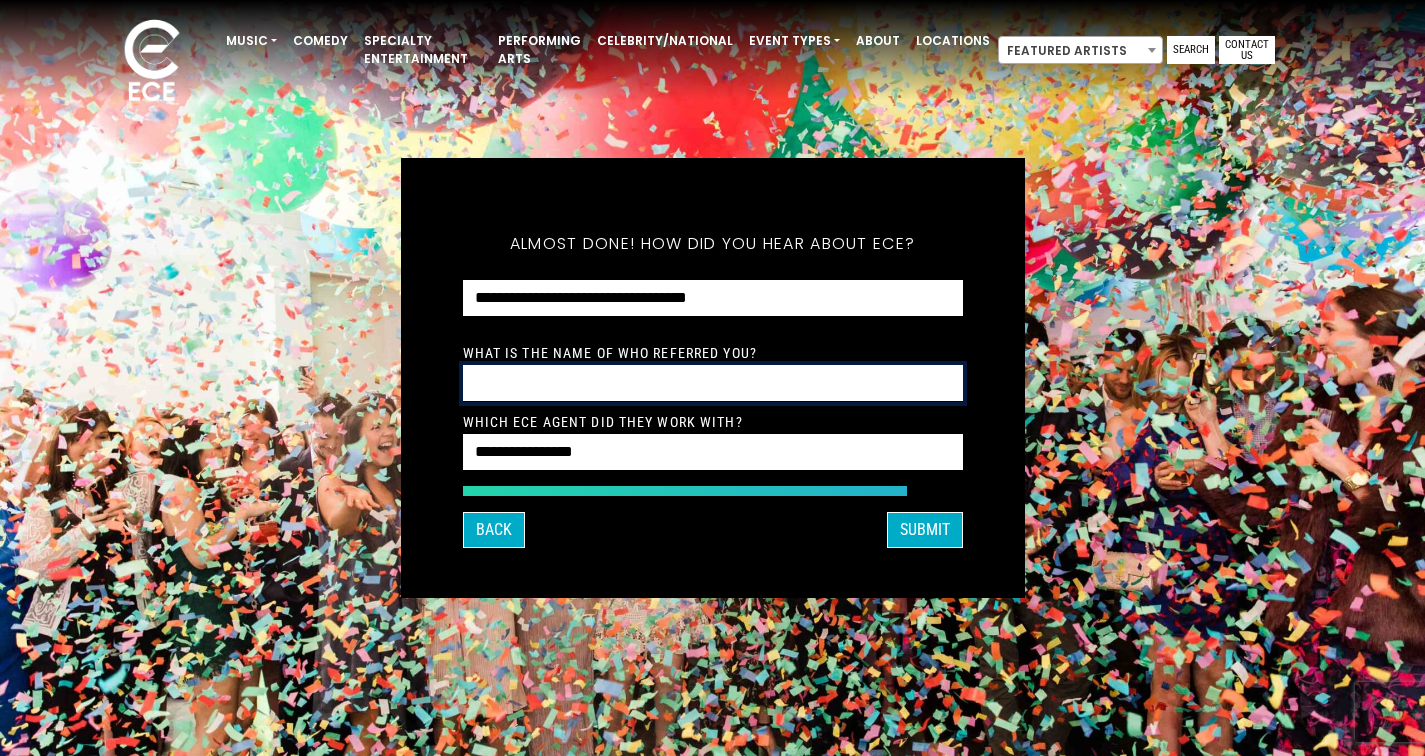click at bounding box center (713, 383) 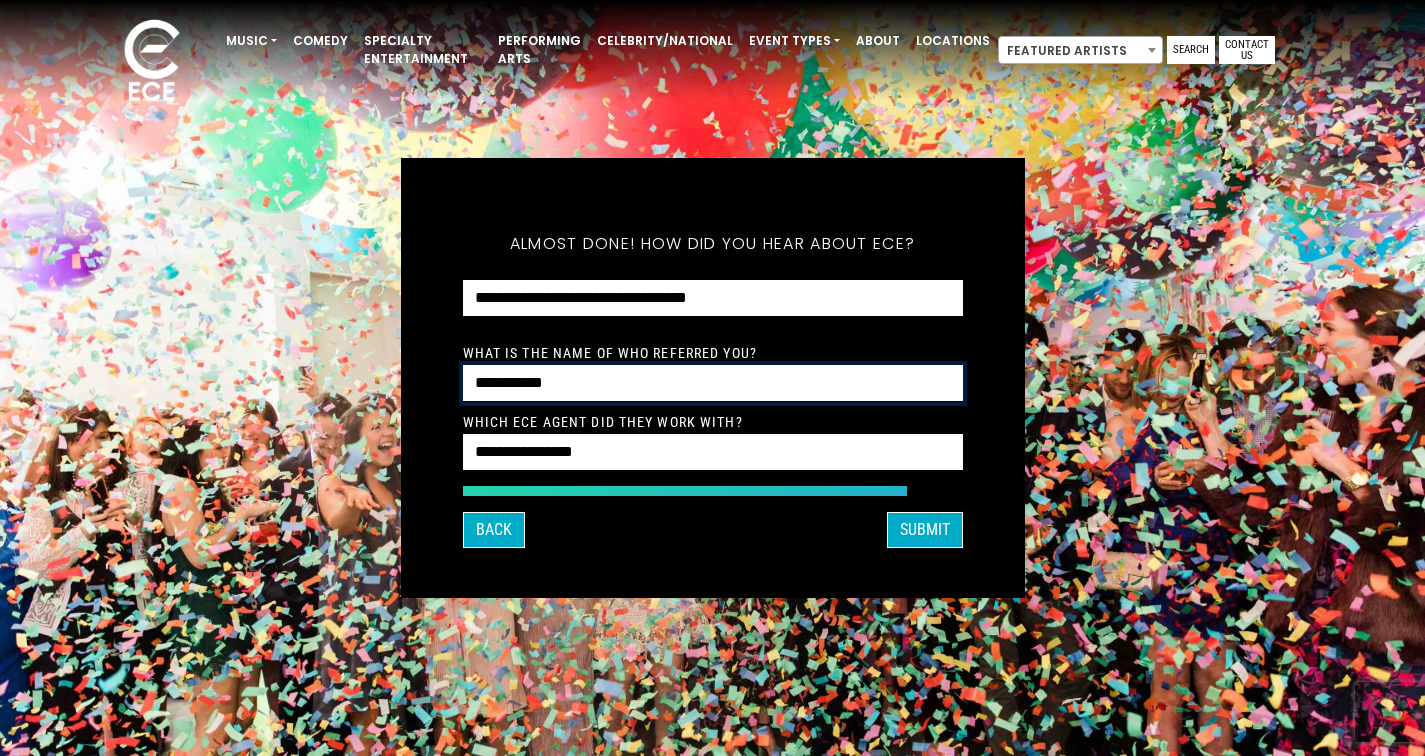 type on "**********" 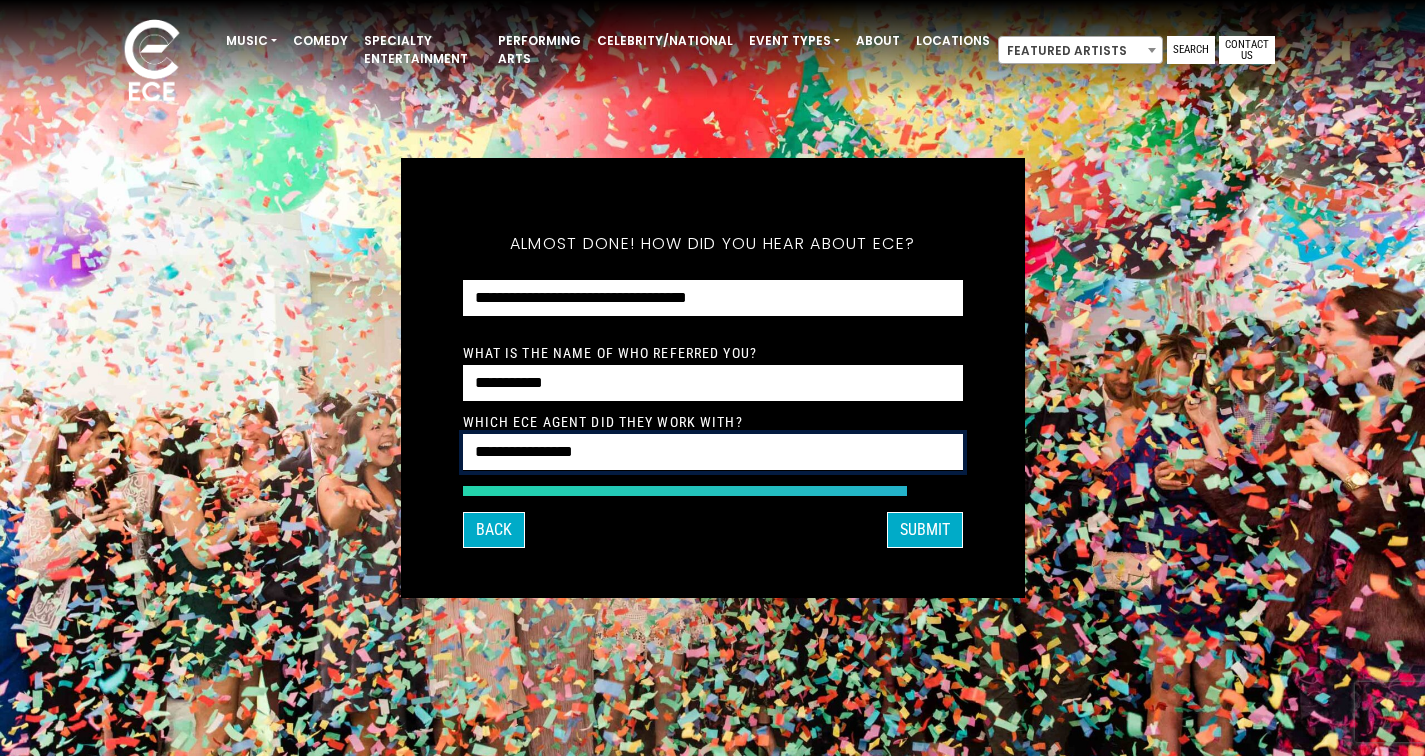 select on "**********" 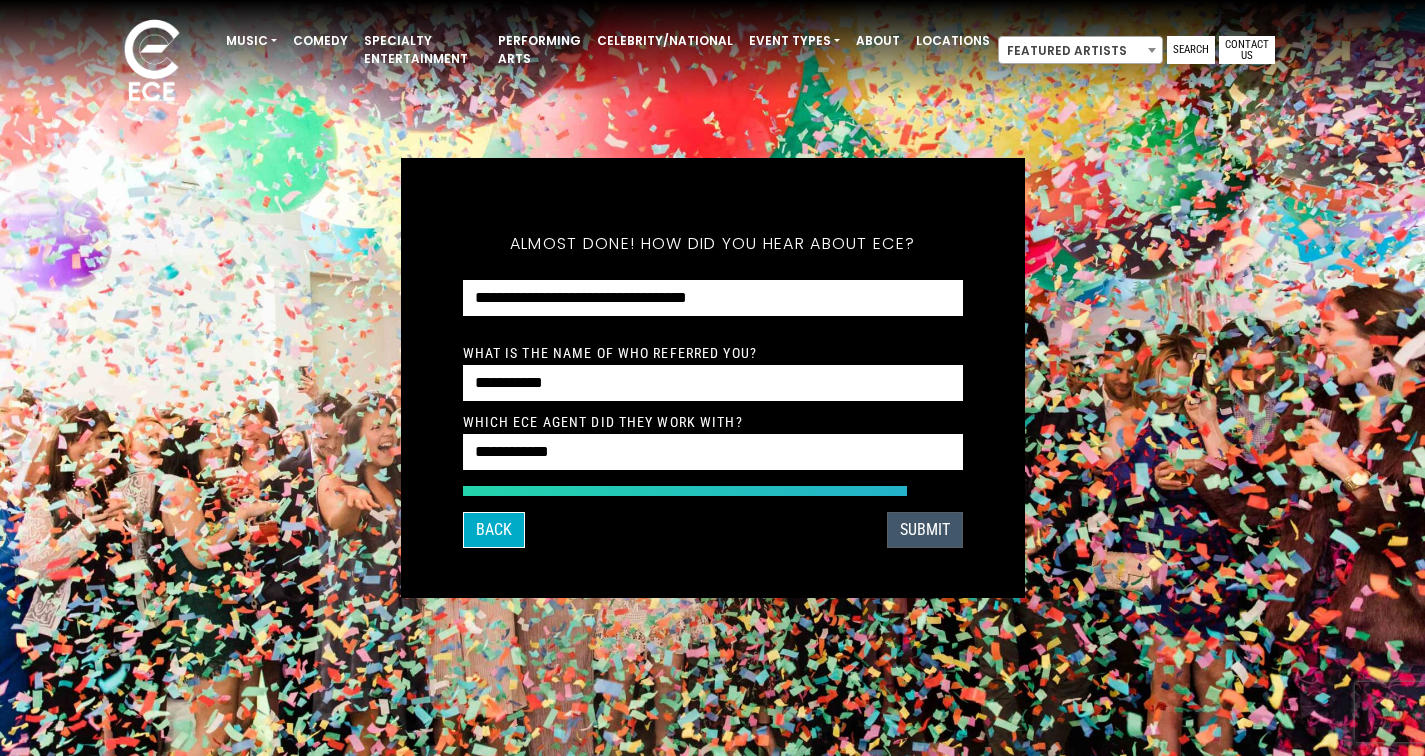 click on "SUBMIT" at bounding box center (925, 530) 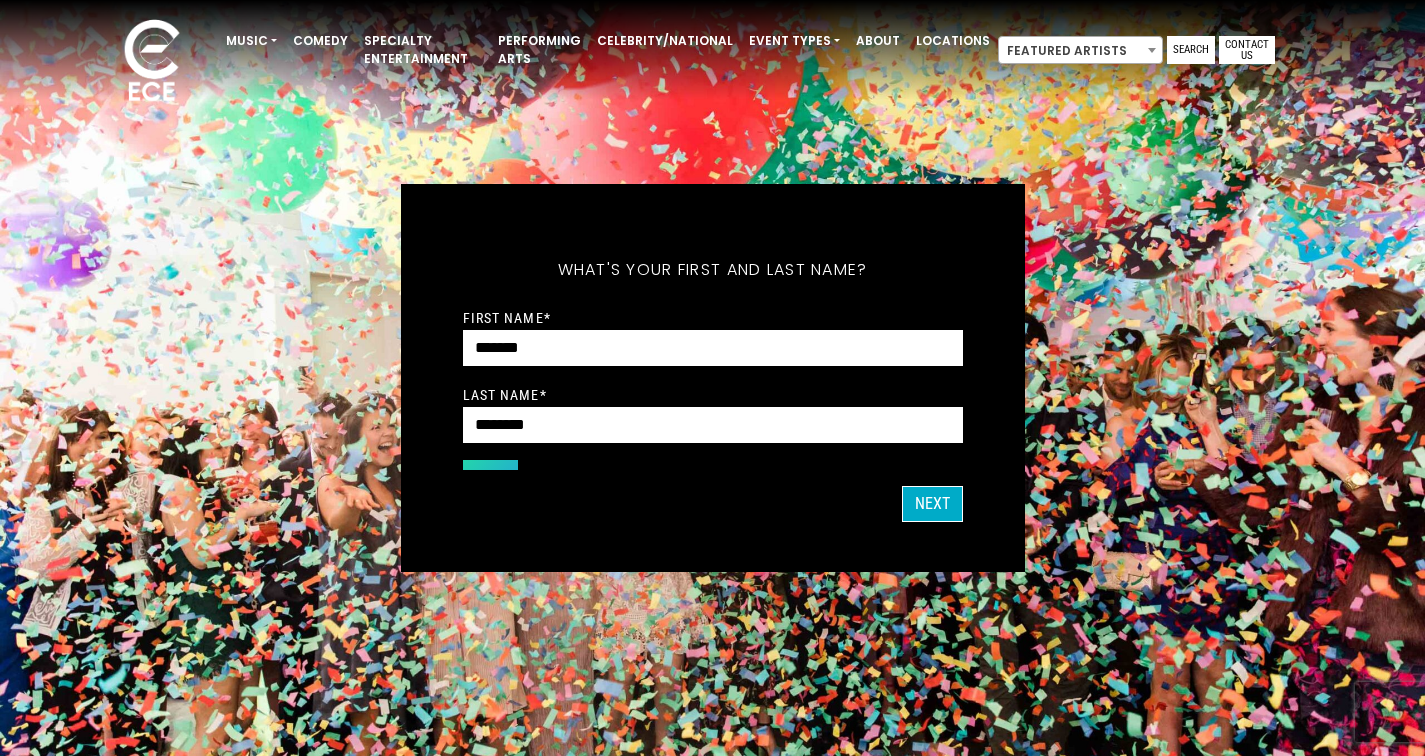scroll, scrollTop: 0, scrollLeft: 0, axis: both 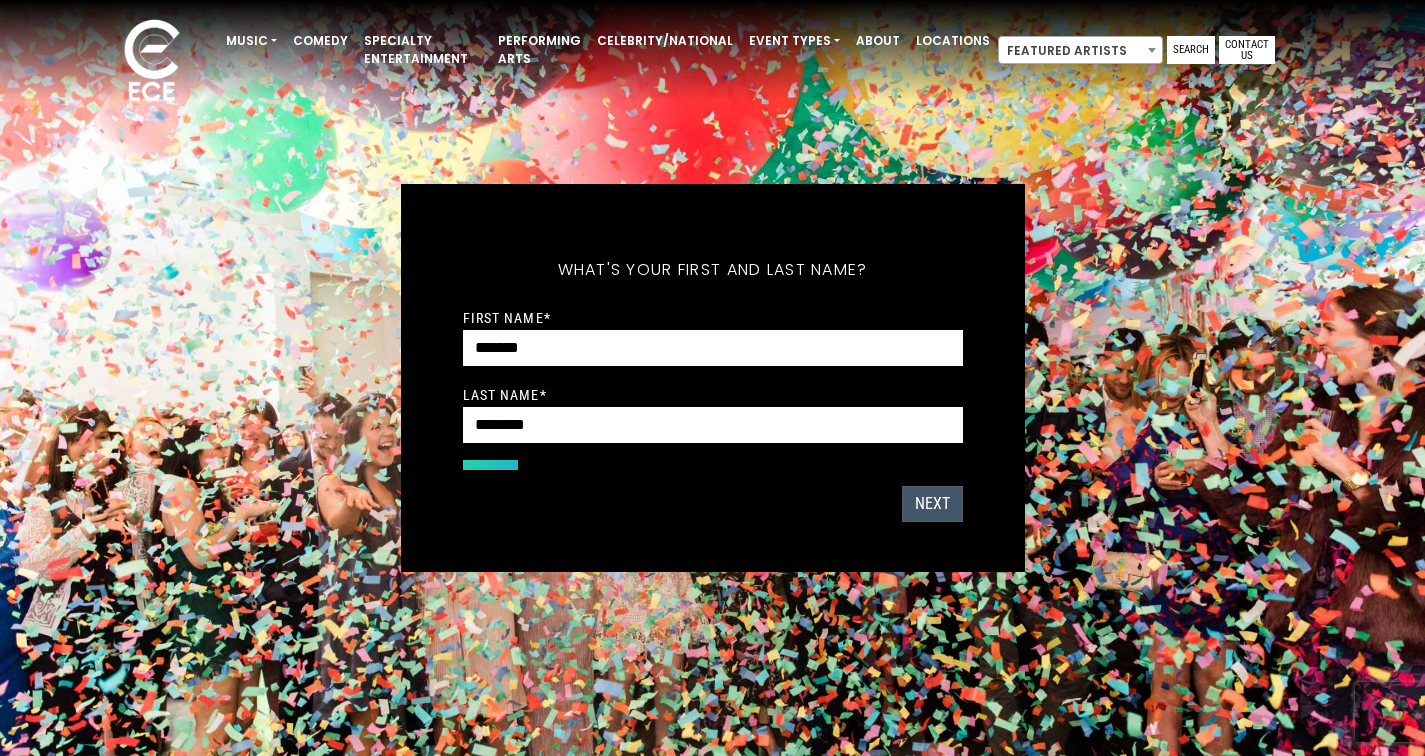 click on "Next" at bounding box center (932, 504) 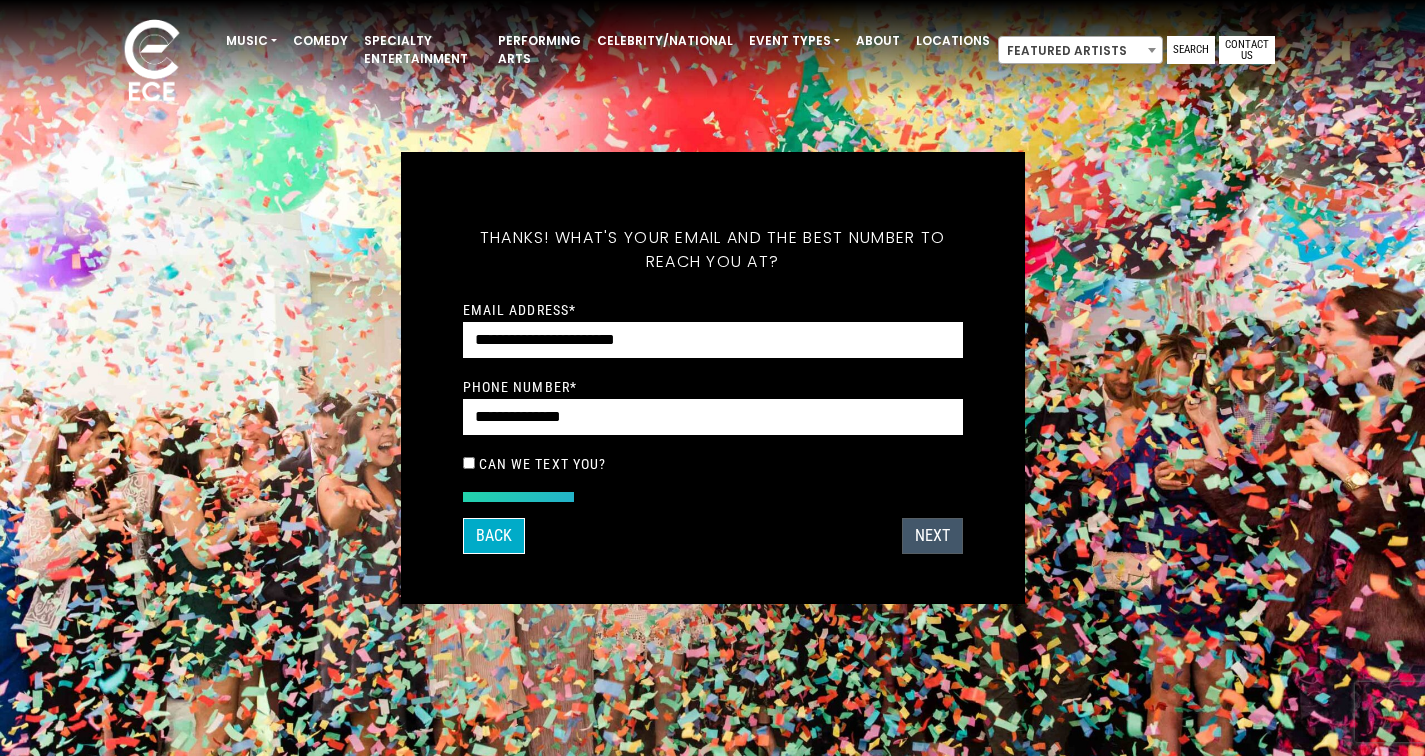 click on "Next" at bounding box center (932, 536) 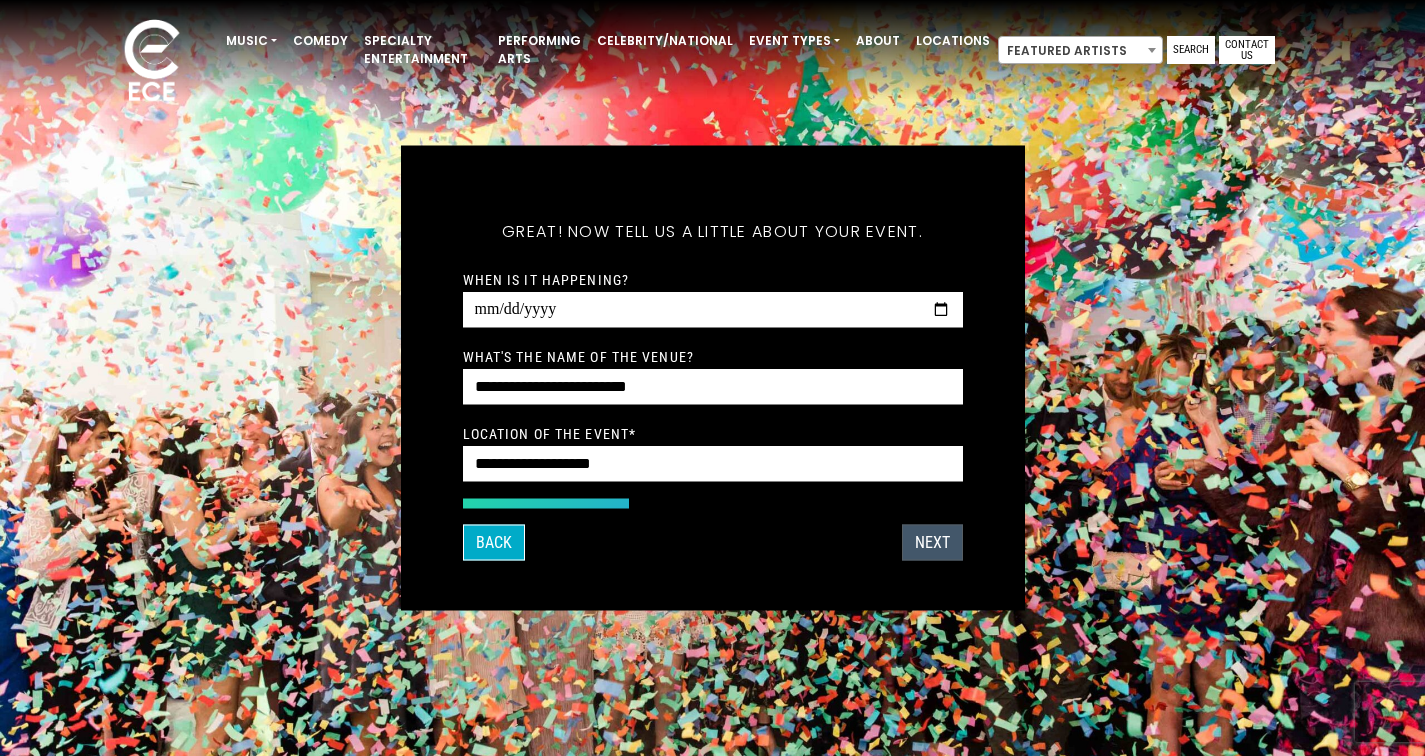 click on "Next" at bounding box center [932, 543] 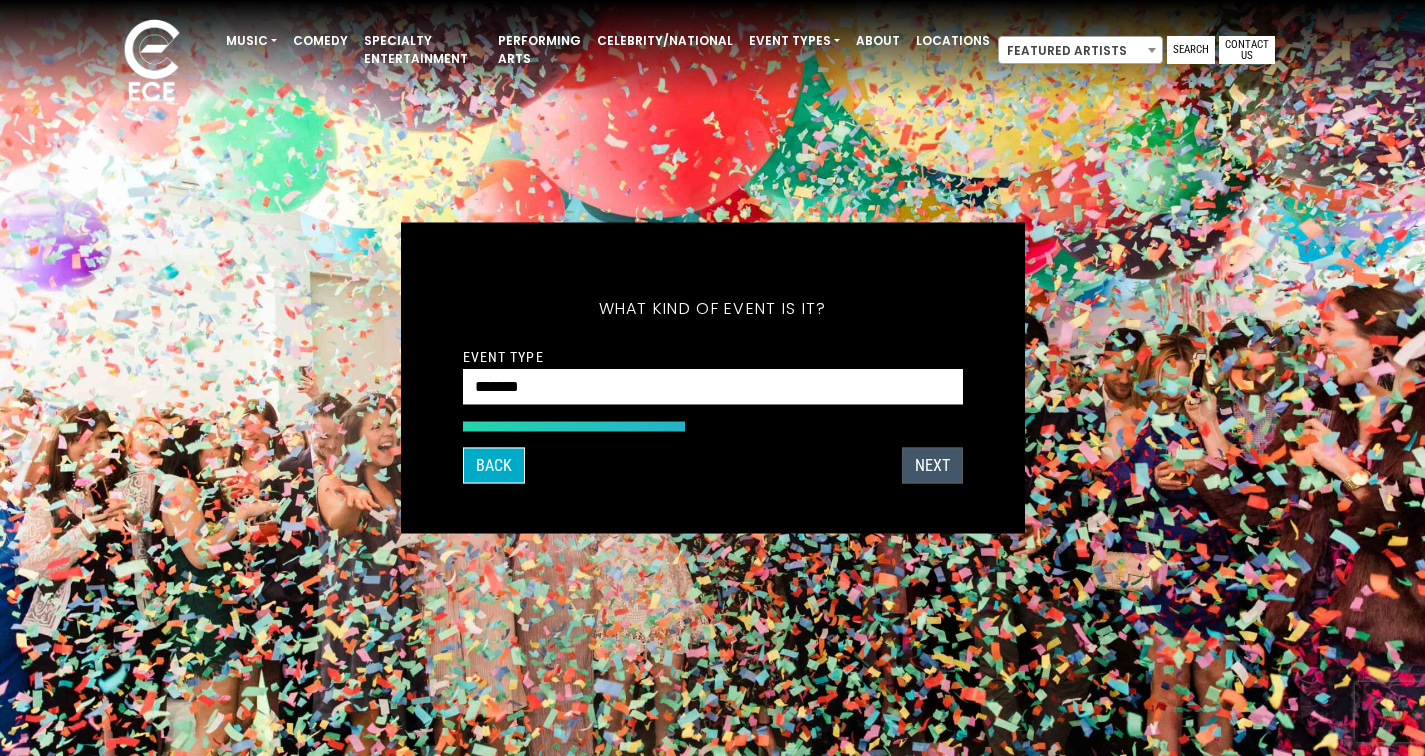 click on "Next" at bounding box center (932, 466) 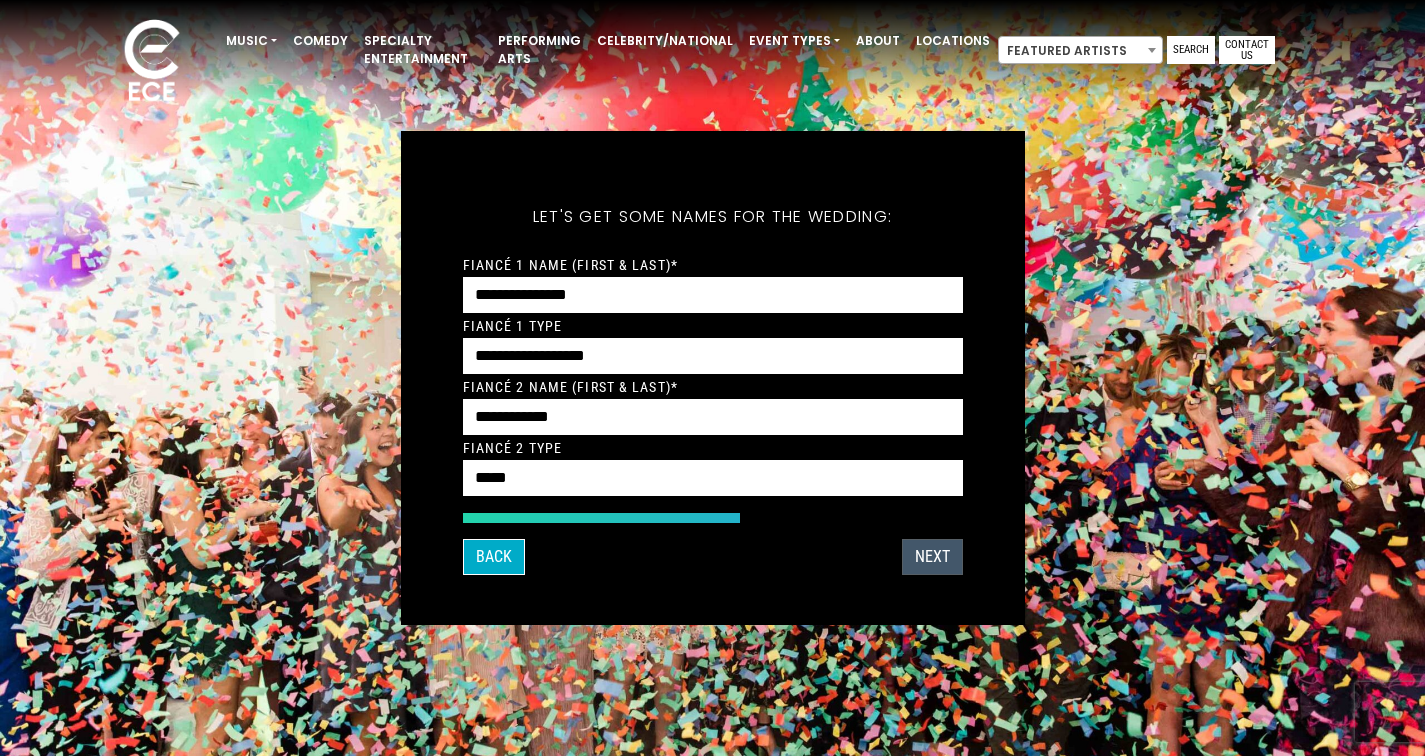 click on "Next" at bounding box center (932, 557) 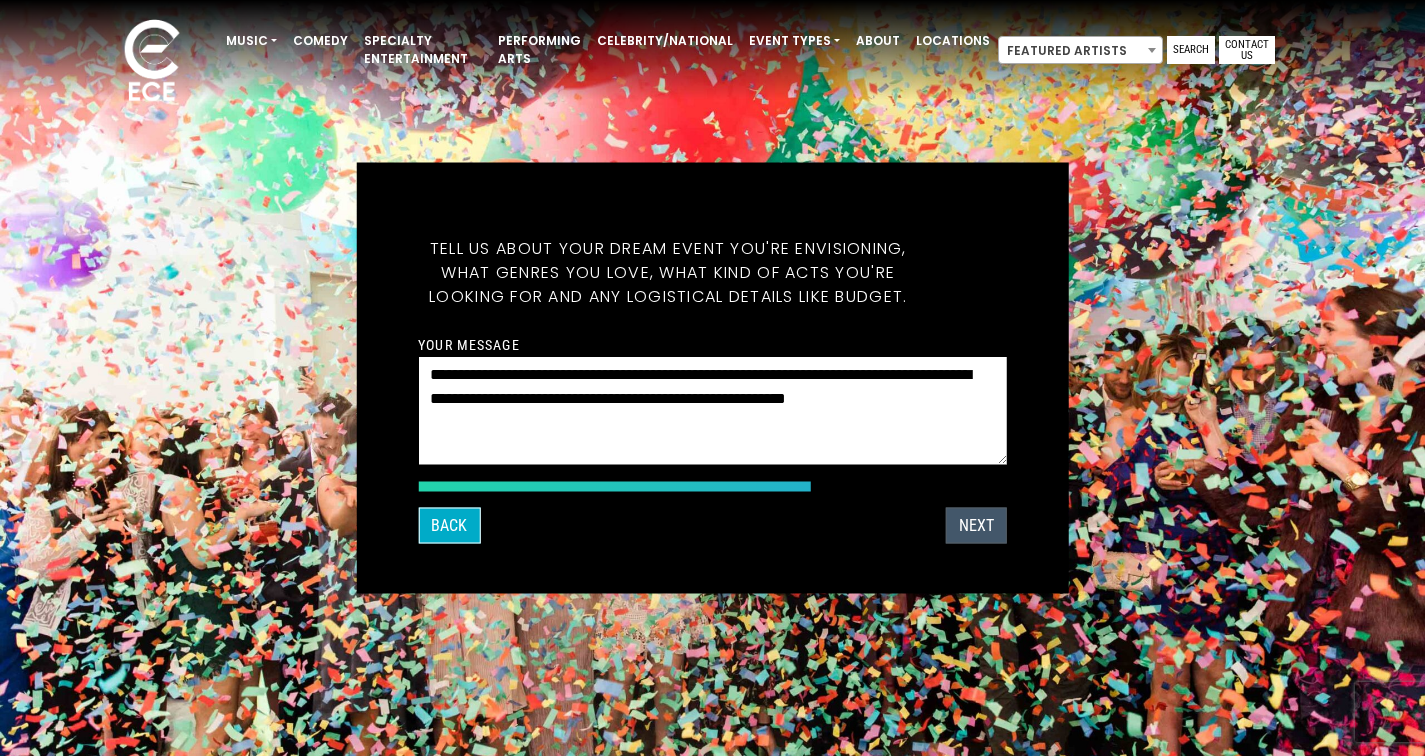 click on "Next" at bounding box center (976, 526) 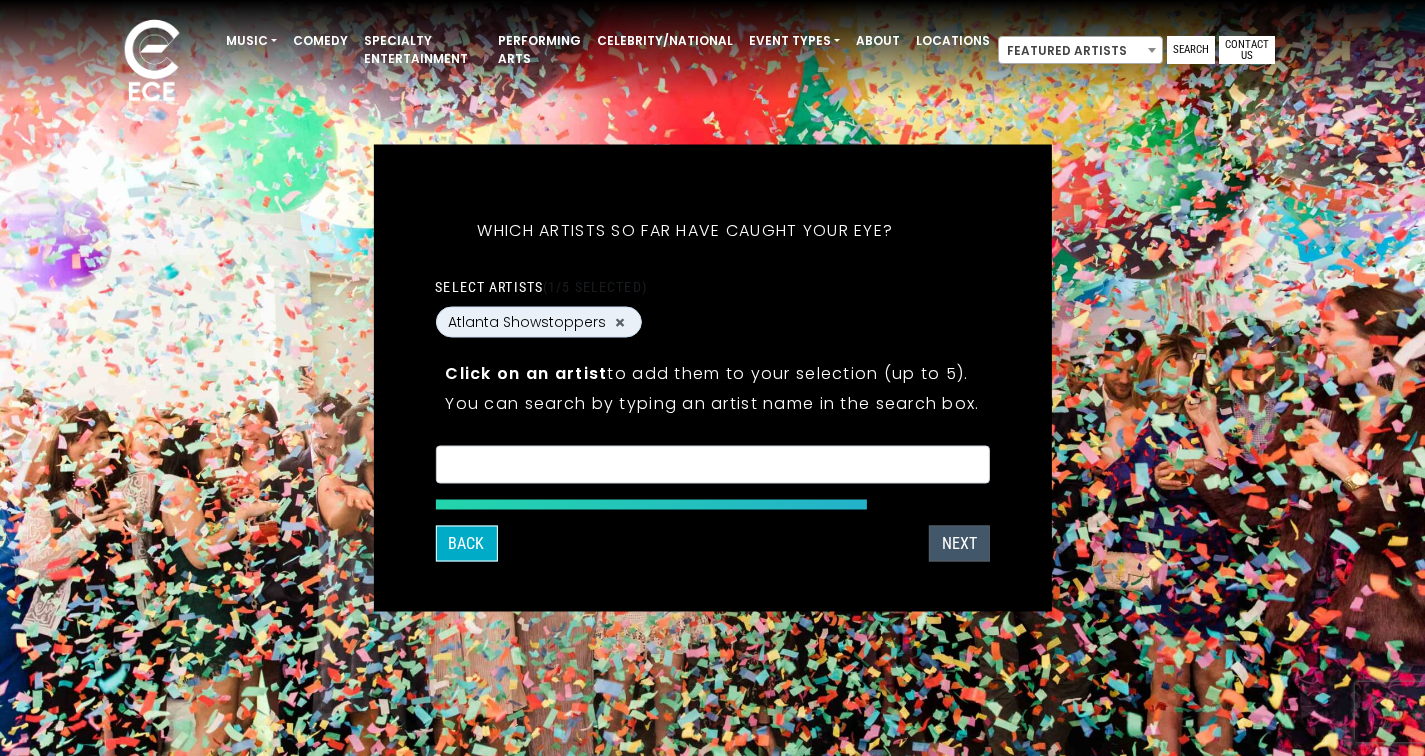 click on "Next" at bounding box center (959, 544) 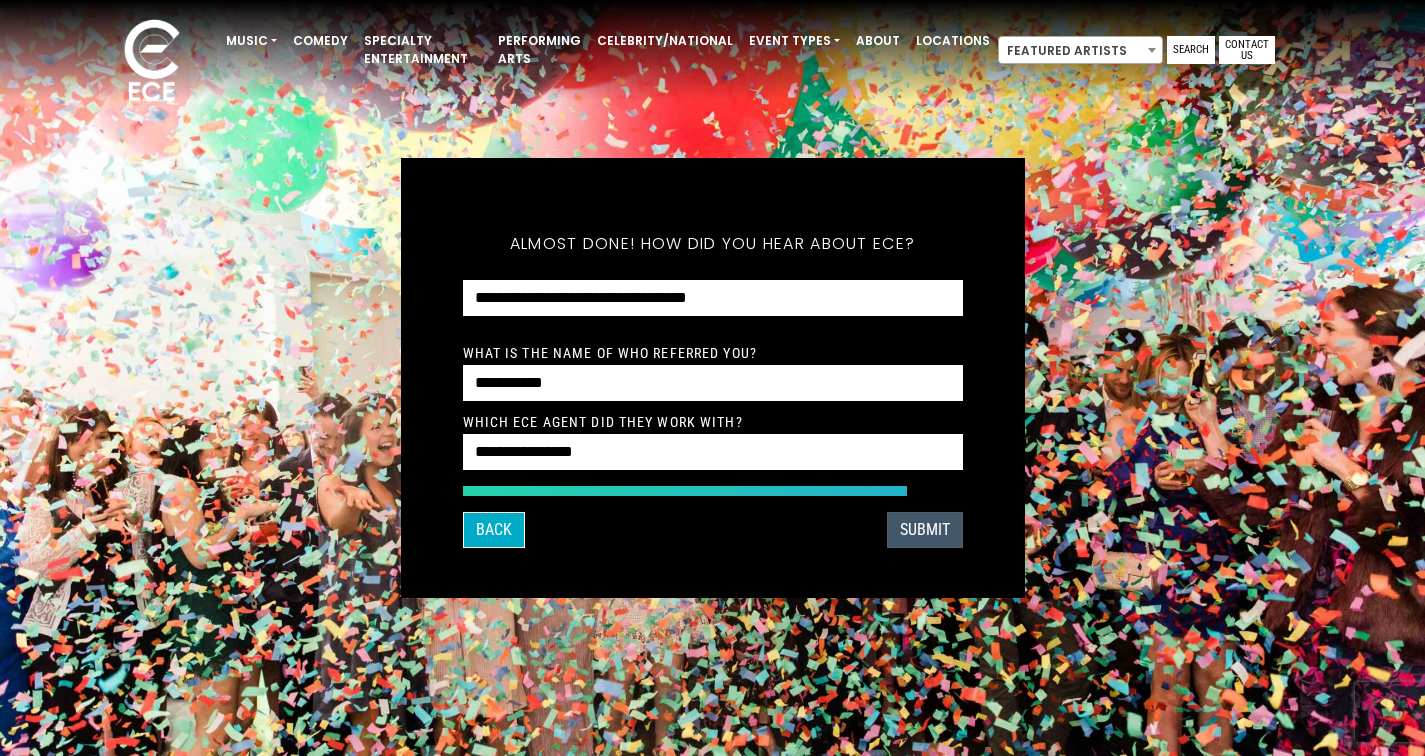 click on "SUBMIT" at bounding box center (925, 530) 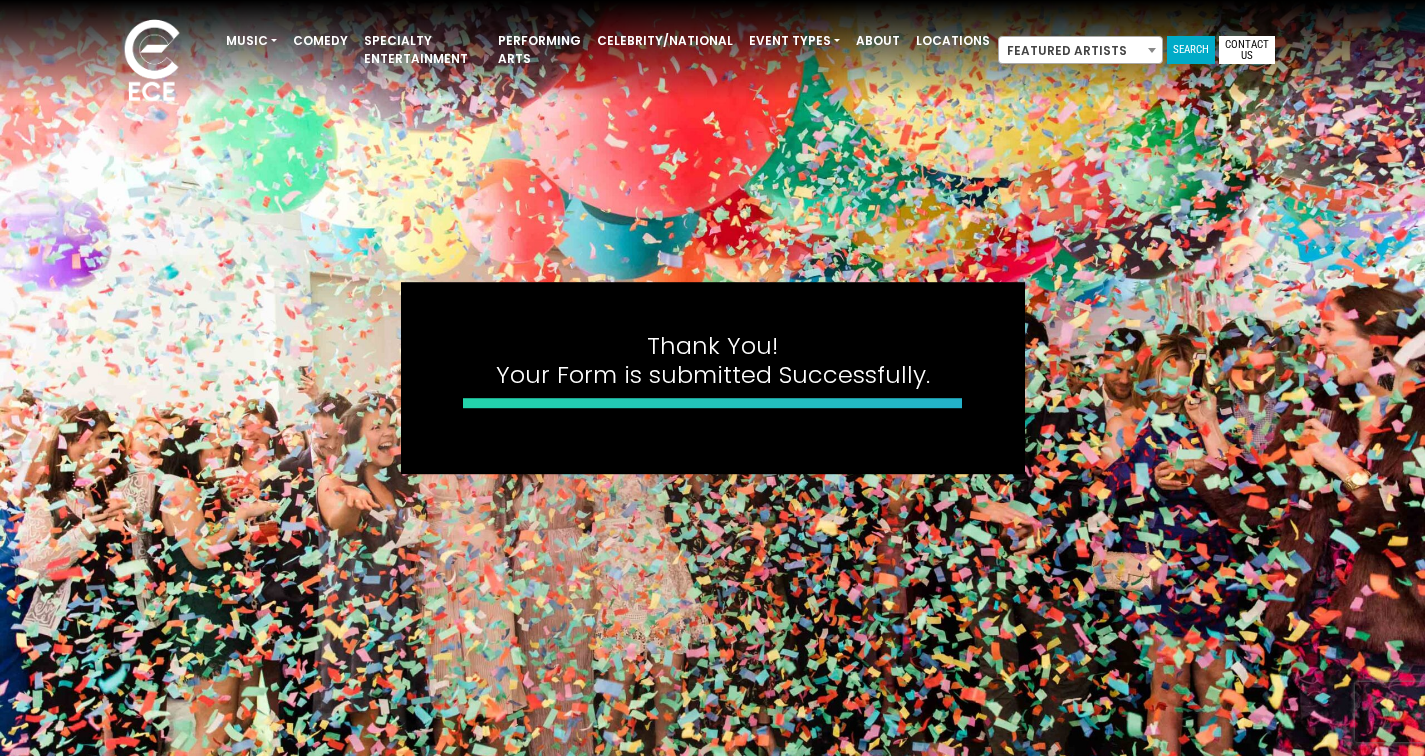 click on "Search" at bounding box center (1191, 50) 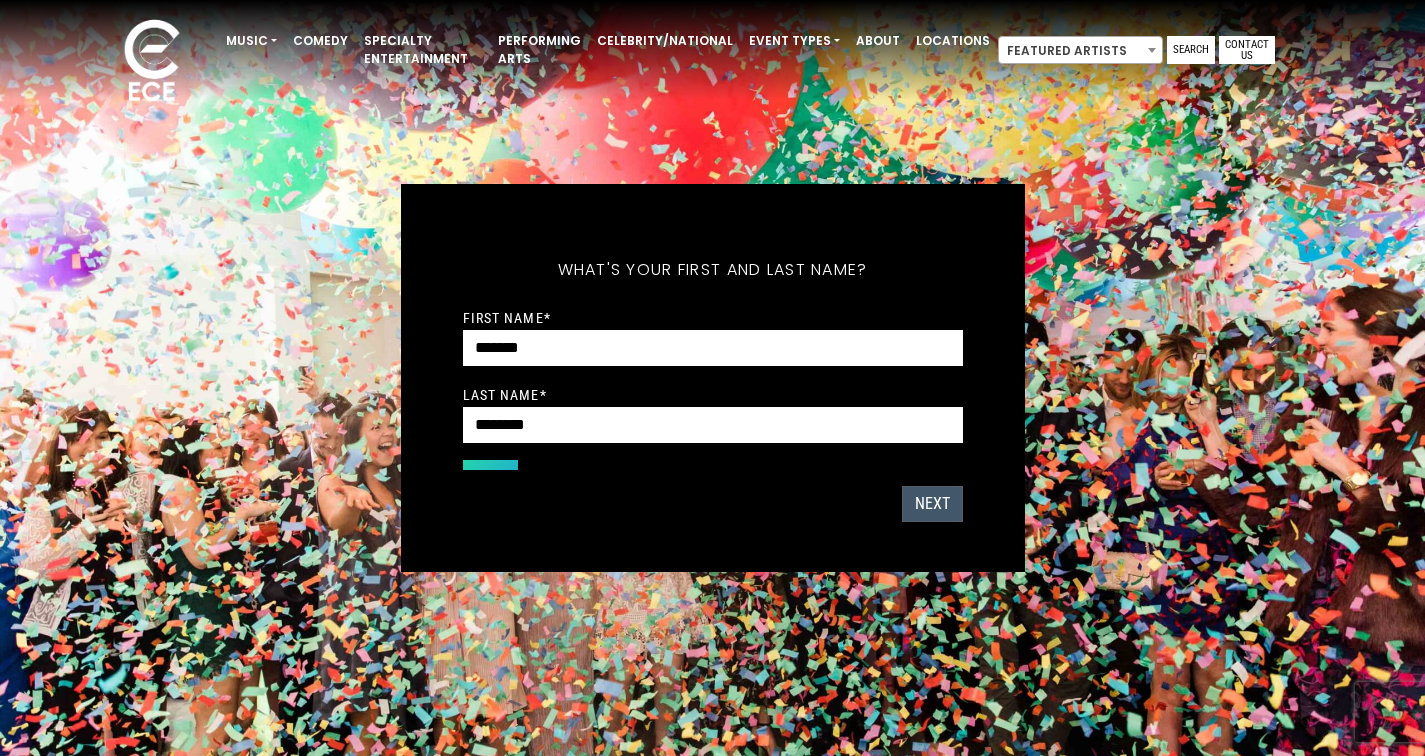 scroll, scrollTop: 0, scrollLeft: 0, axis: both 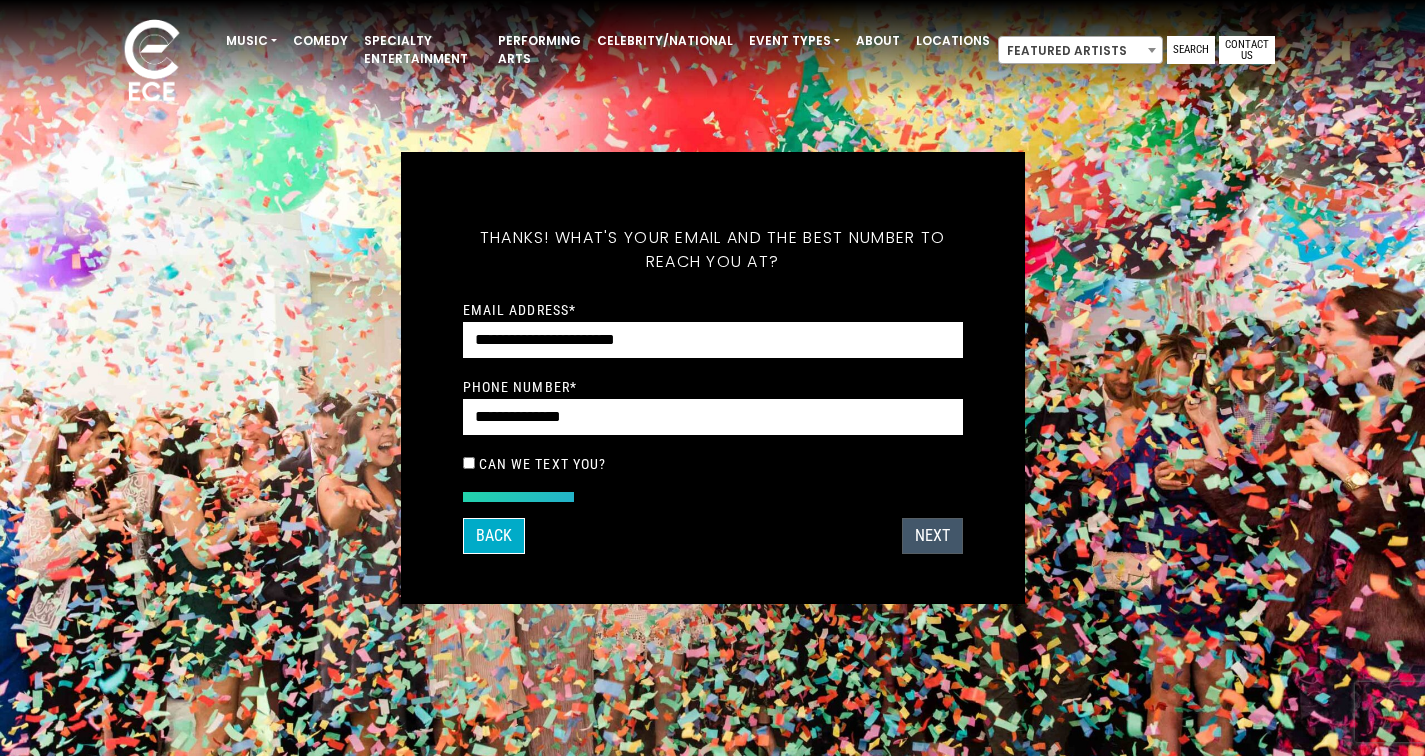click on "Next" at bounding box center [932, 536] 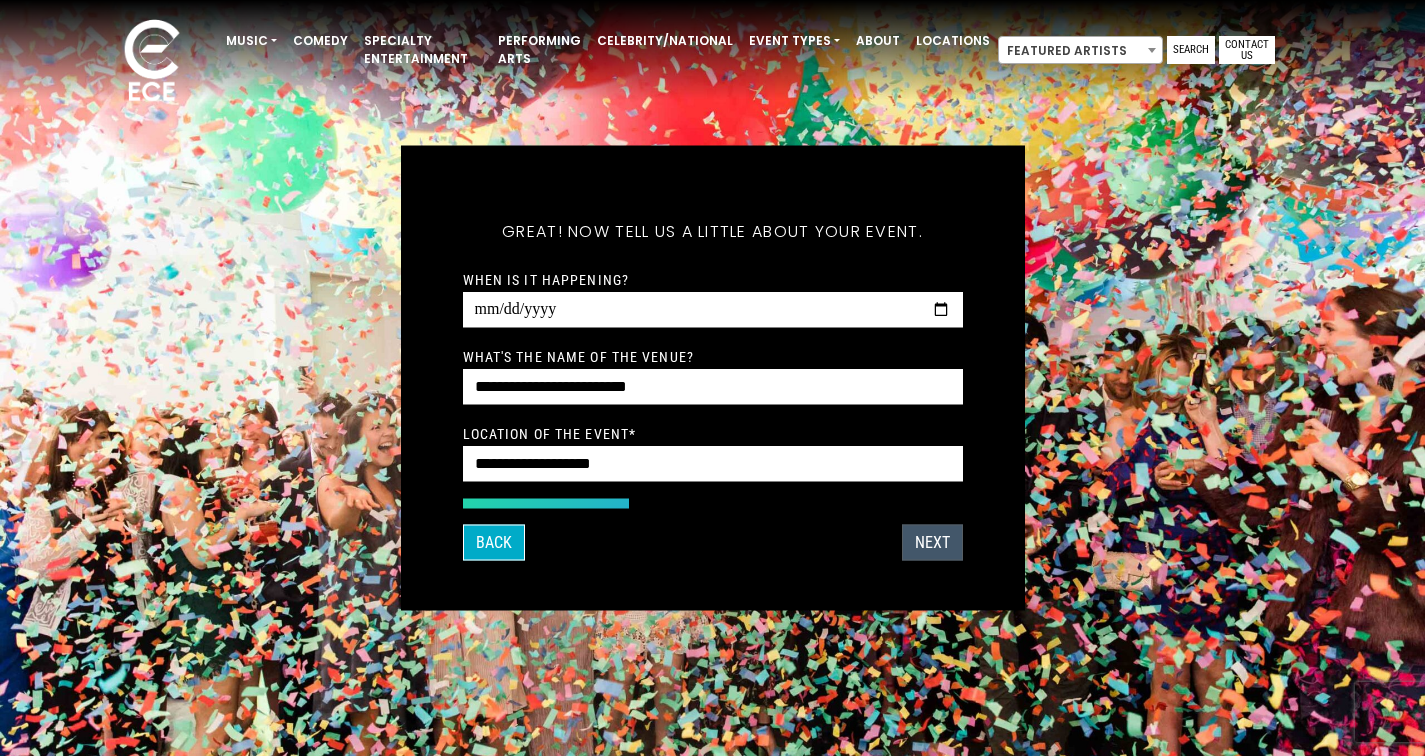 click on "Next" at bounding box center (932, 543) 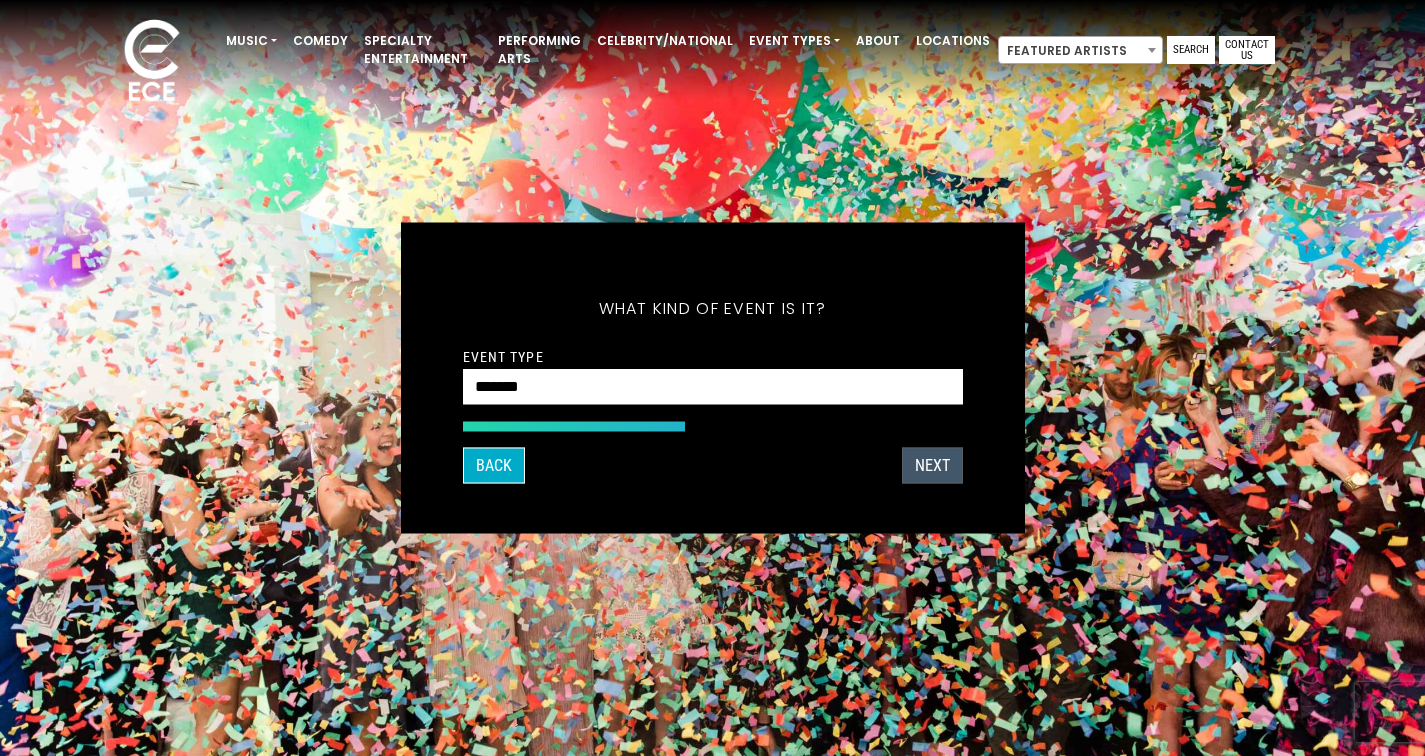 click on "Next" at bounding box center [932, 466] 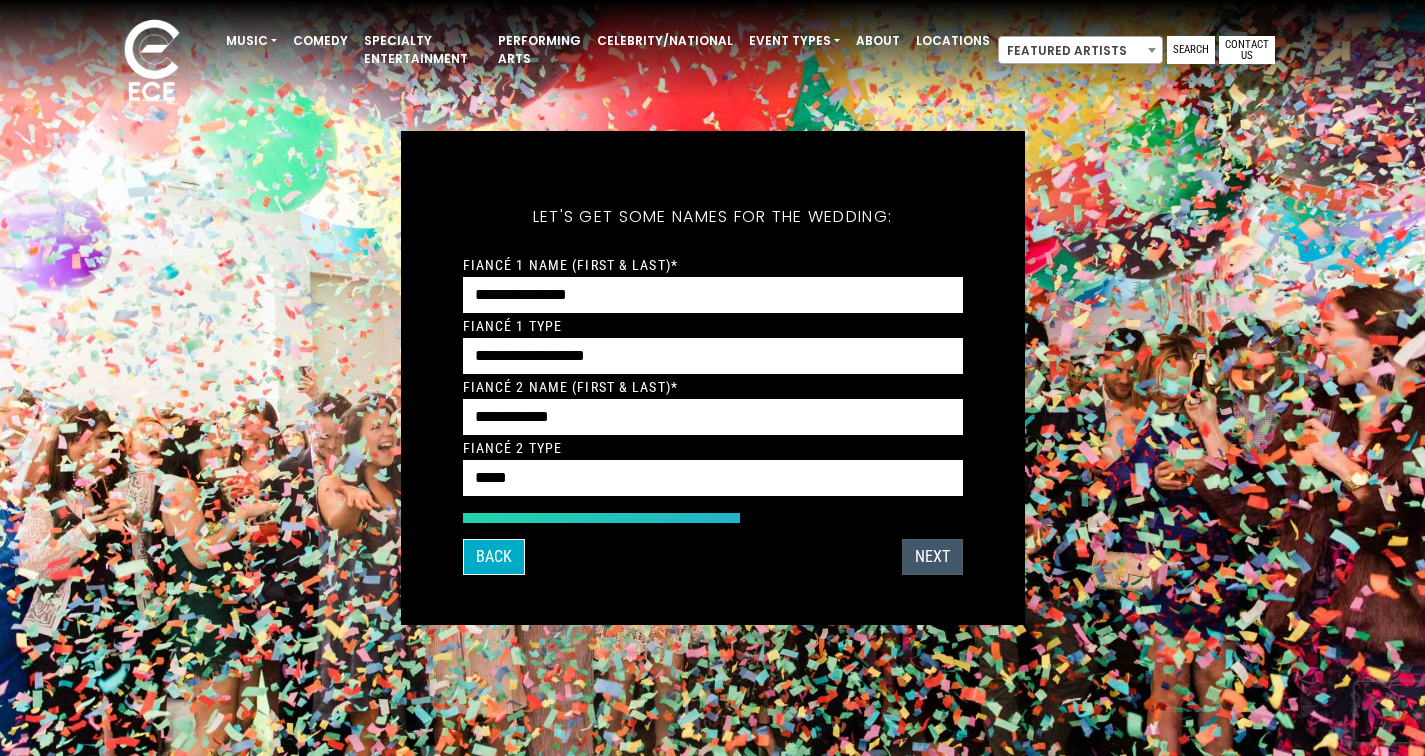 click on "Next" at bounding box center [932, 557] 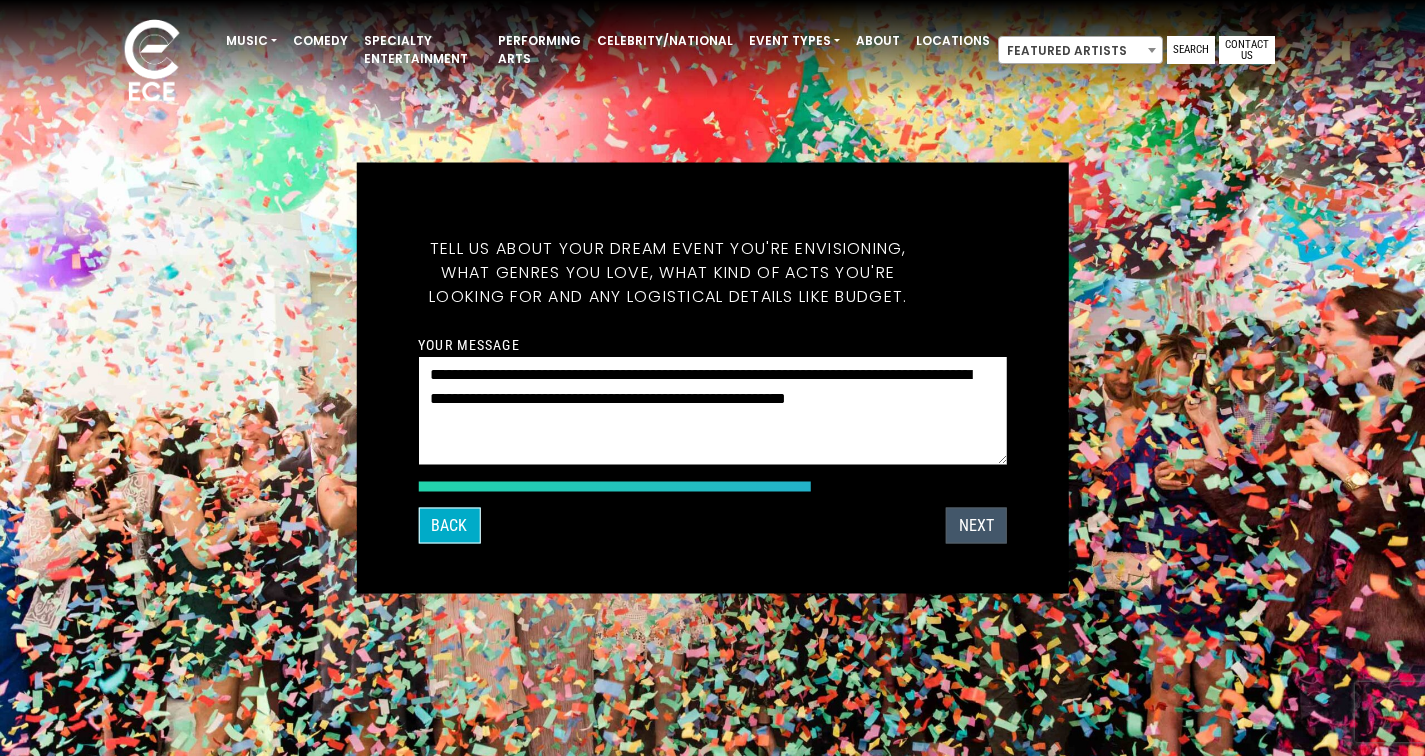 click on "Next" at bounding box center [976, 526] 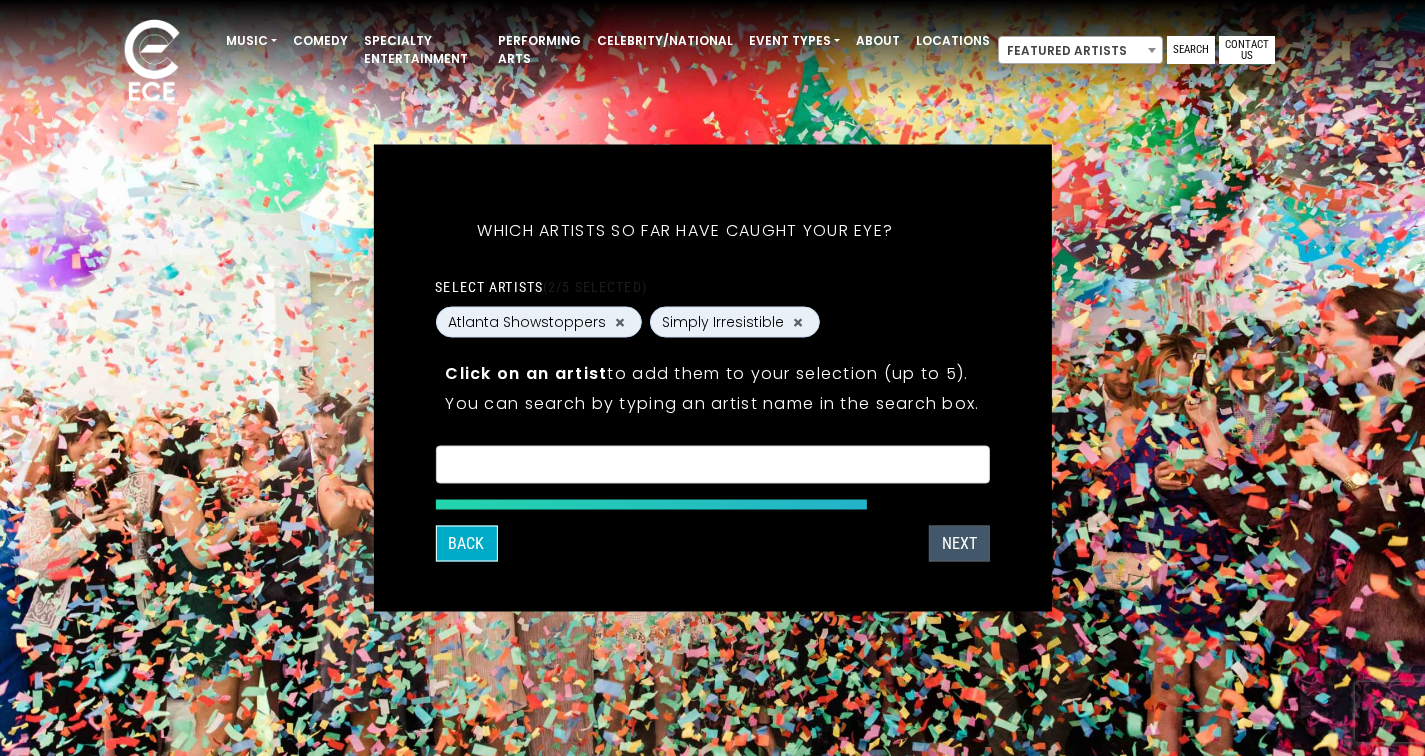 click on "Next" at bounding box center [959, 544] 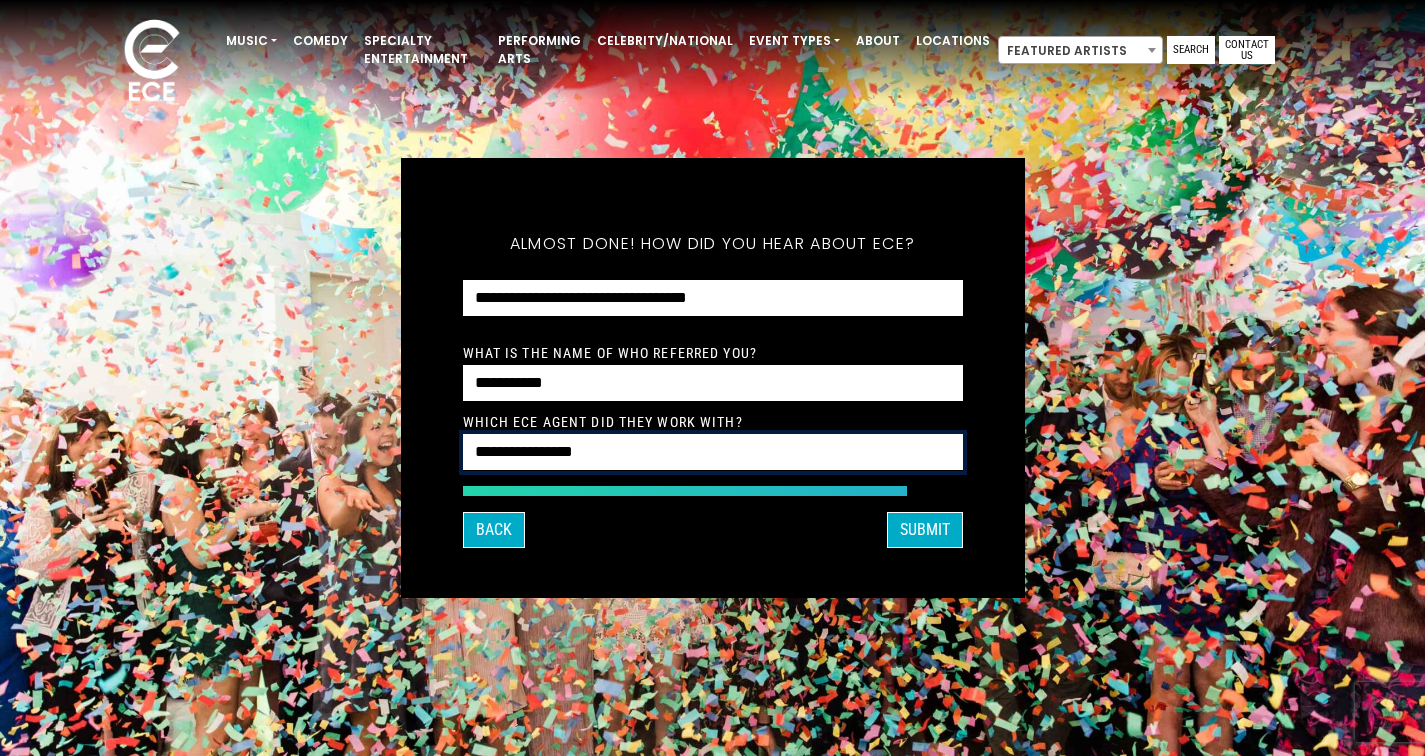 select on "**********" 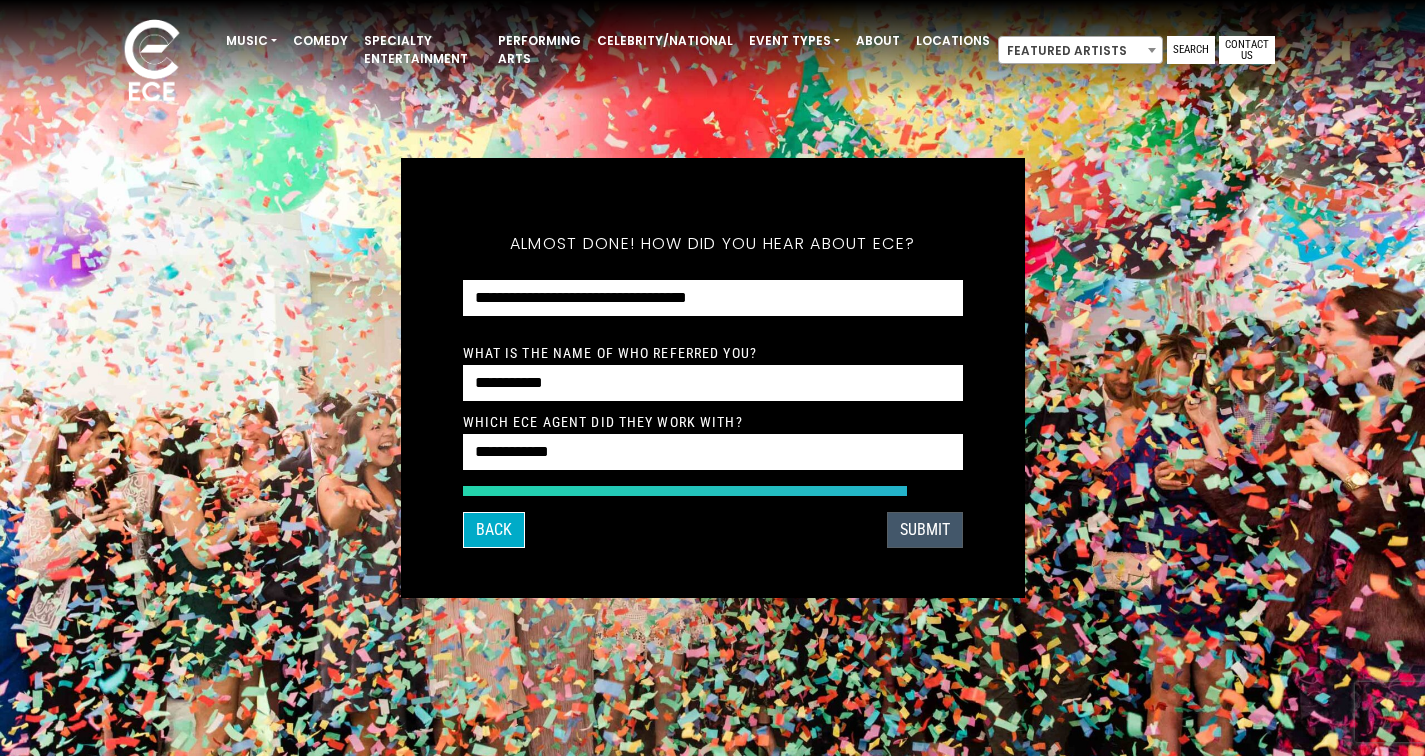 click on "SUBMIT" at bounding box center [925, 530] 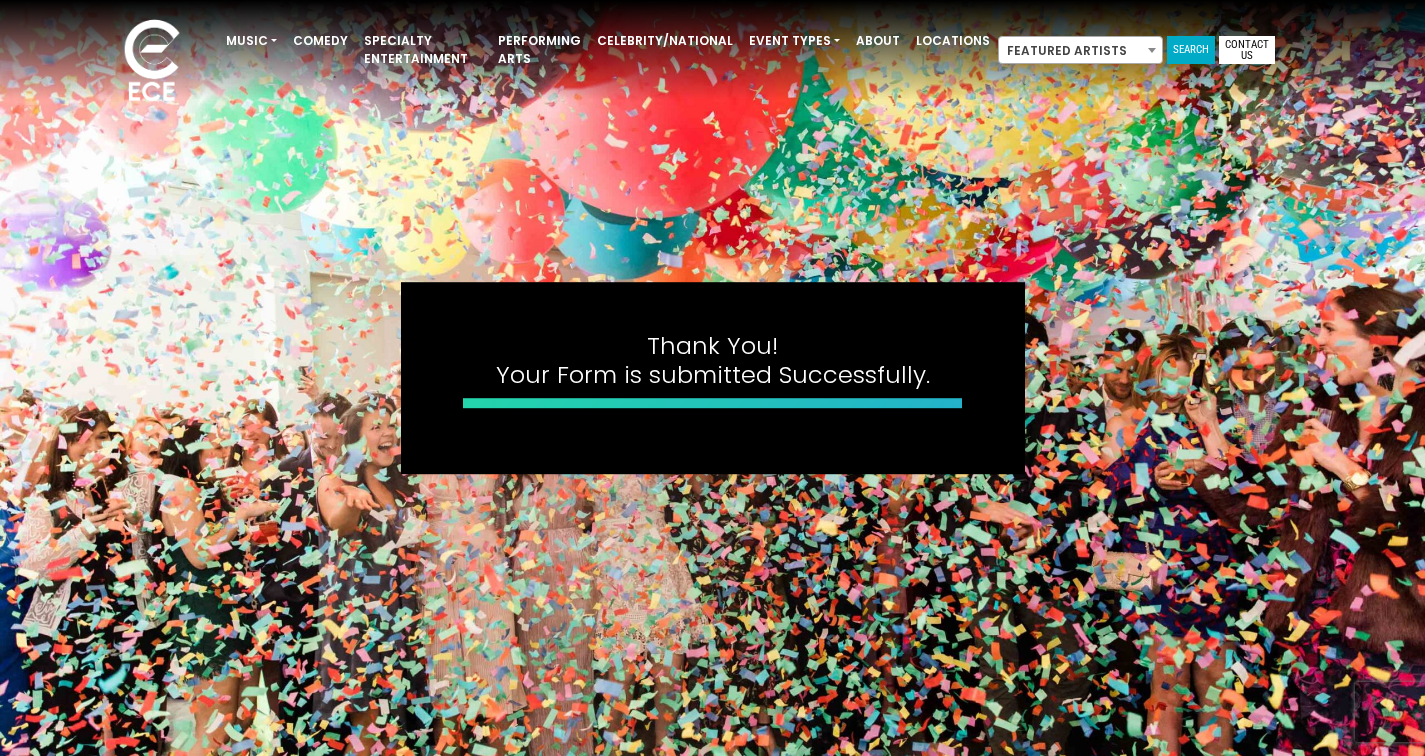 click on "Search" at bounding box center (1191, 50) 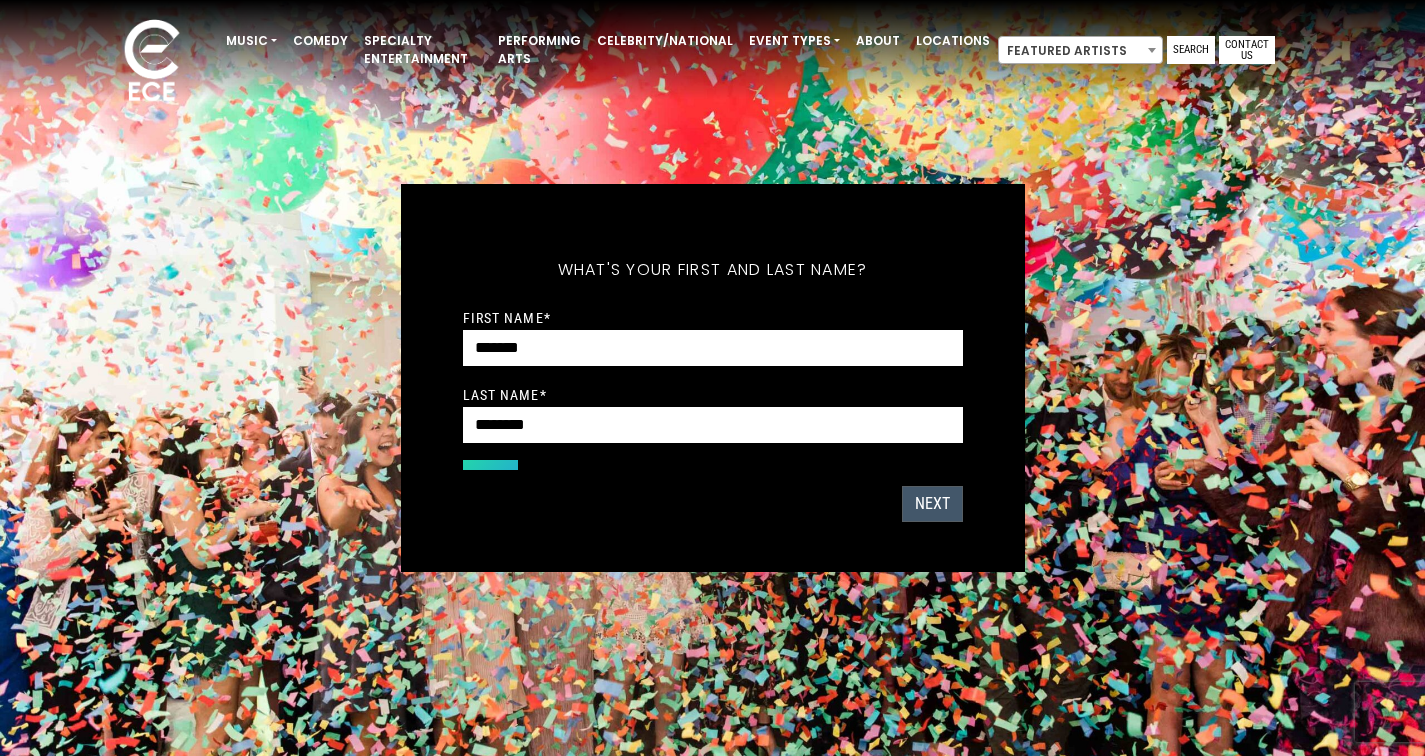 scroll, scrollTop: 0, scrollLeft: 0, axis: both 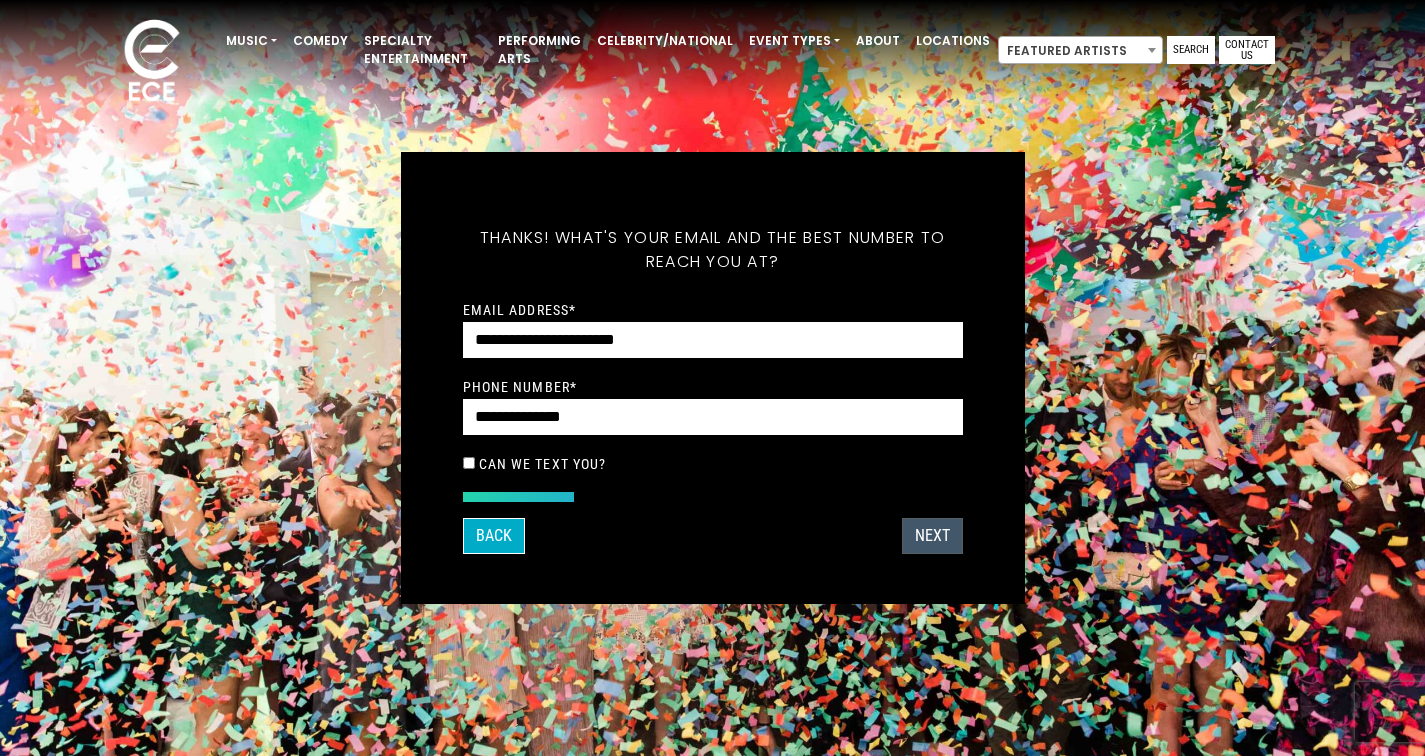 click on "Next" at bounding box center (932, 536) 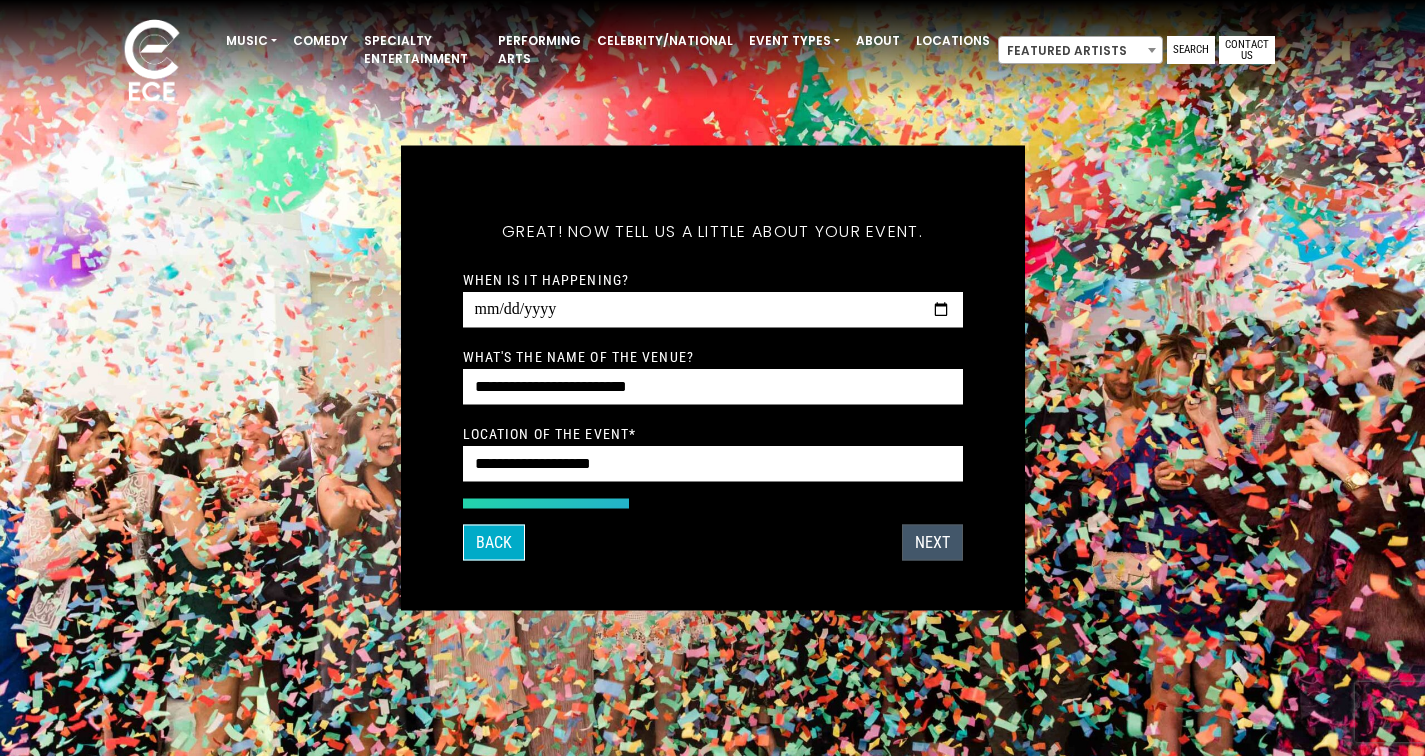 click on "Next" at bounding box center [932, 543] 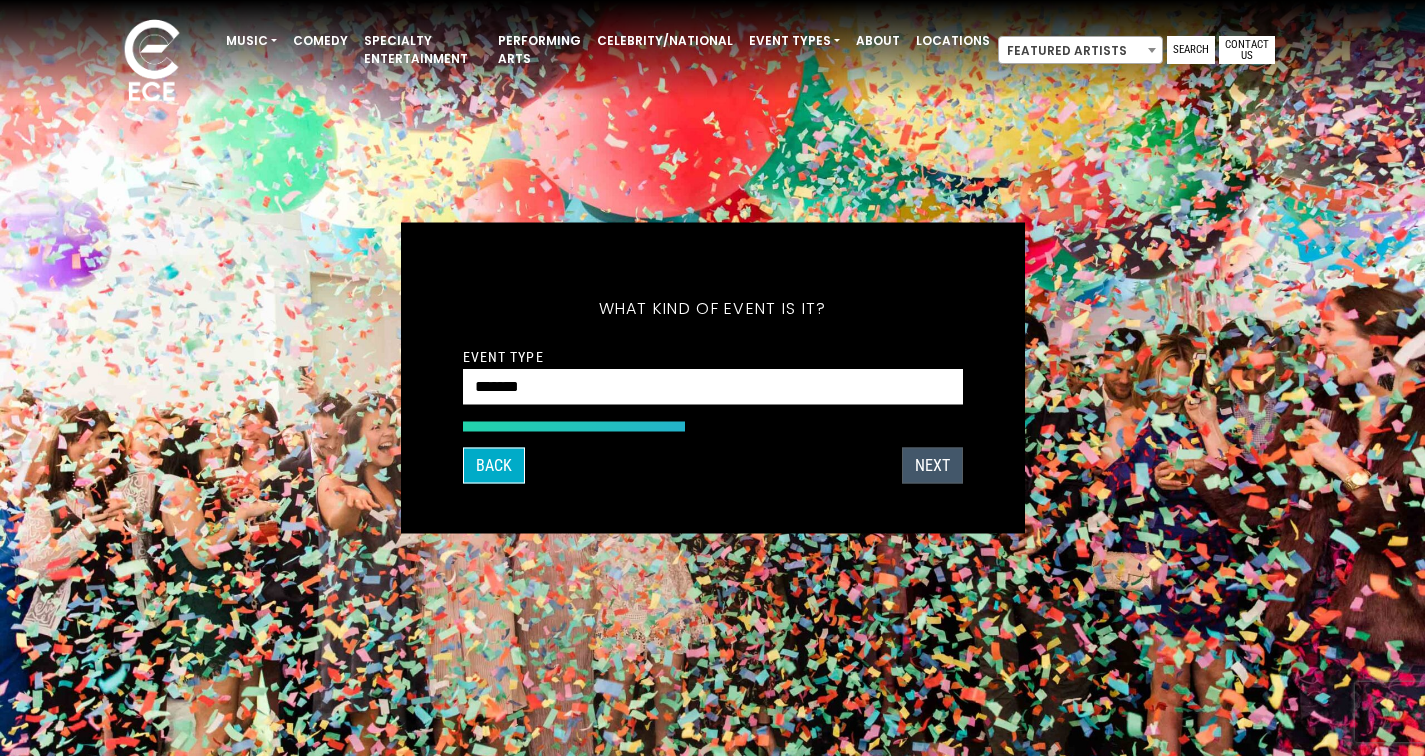 click on "Next" at bounding box center [932, 466] 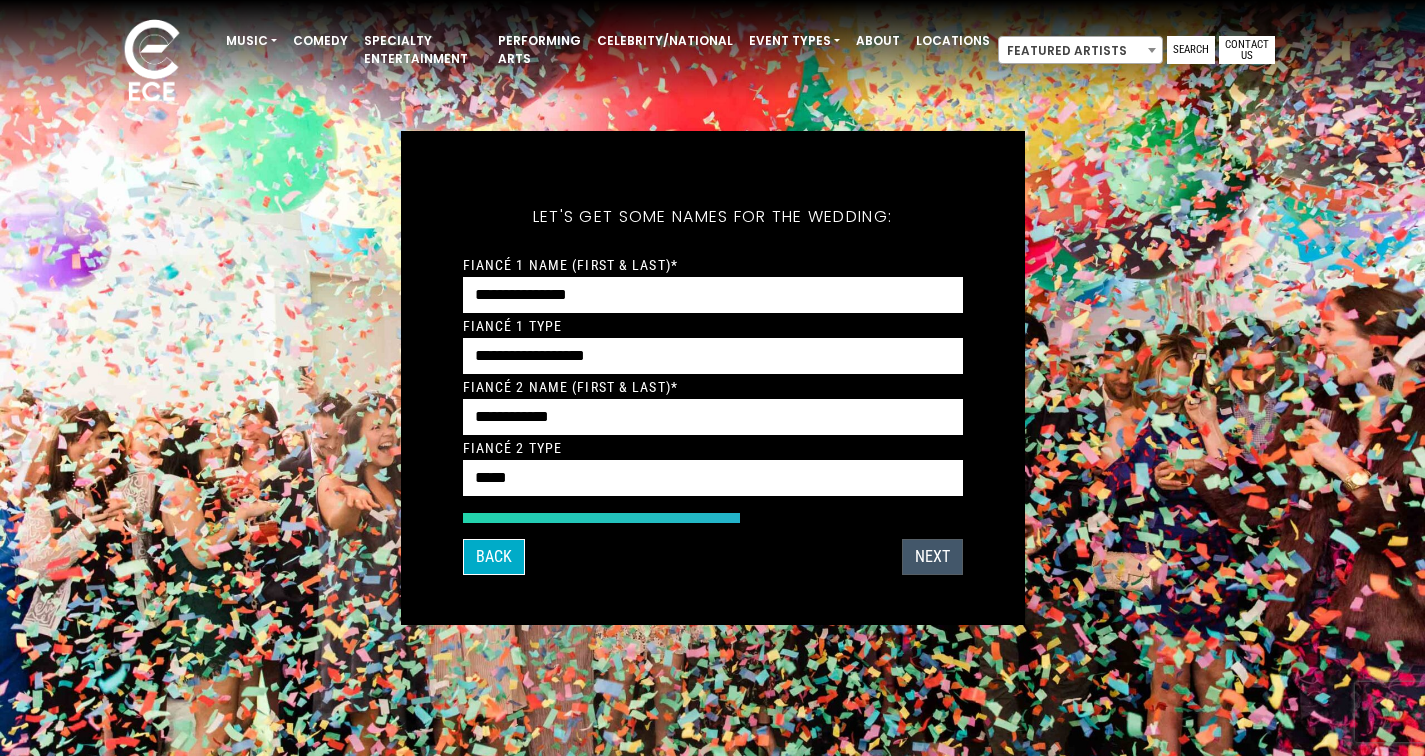 click on "Next" at bounding box center (932, 557) 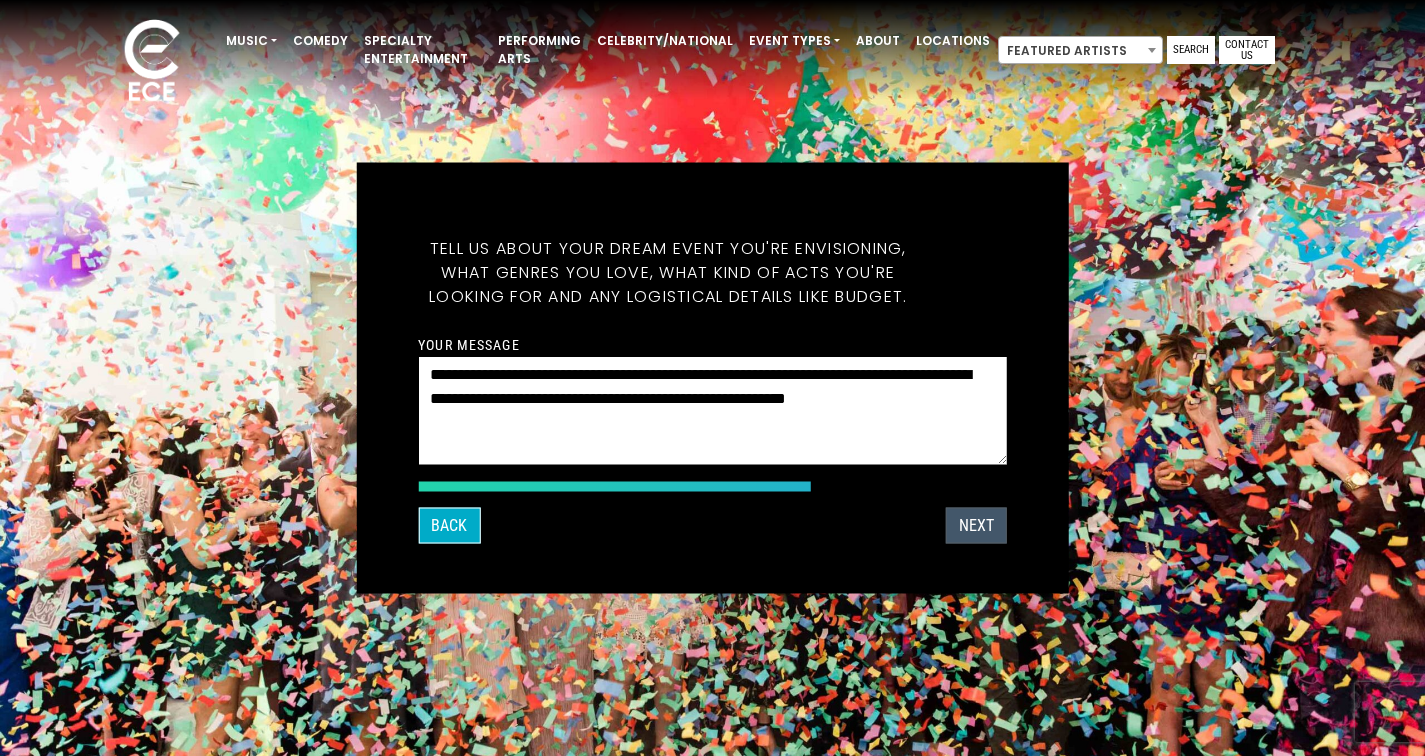 click on "Next" at bounding box center [976, 526] 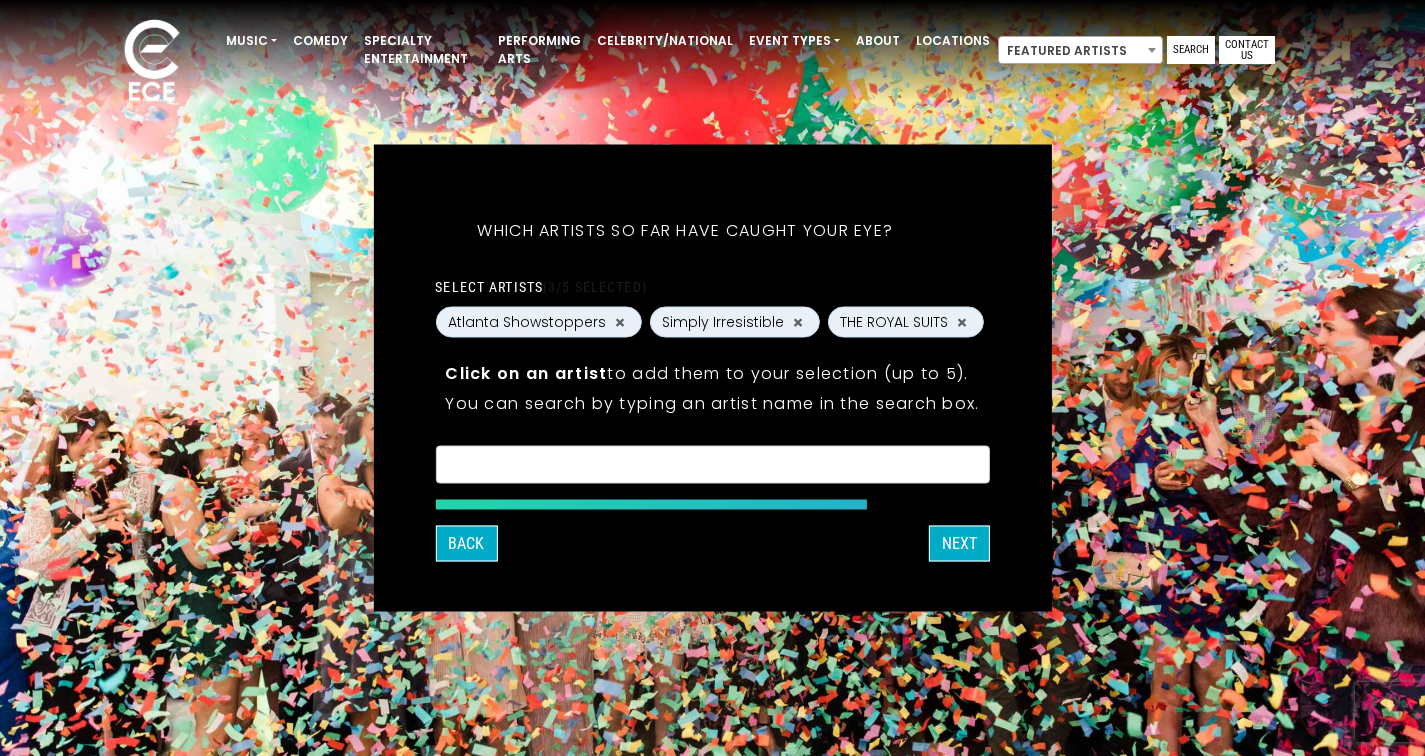 click on "× × ×" at bounding box center (712, 465) 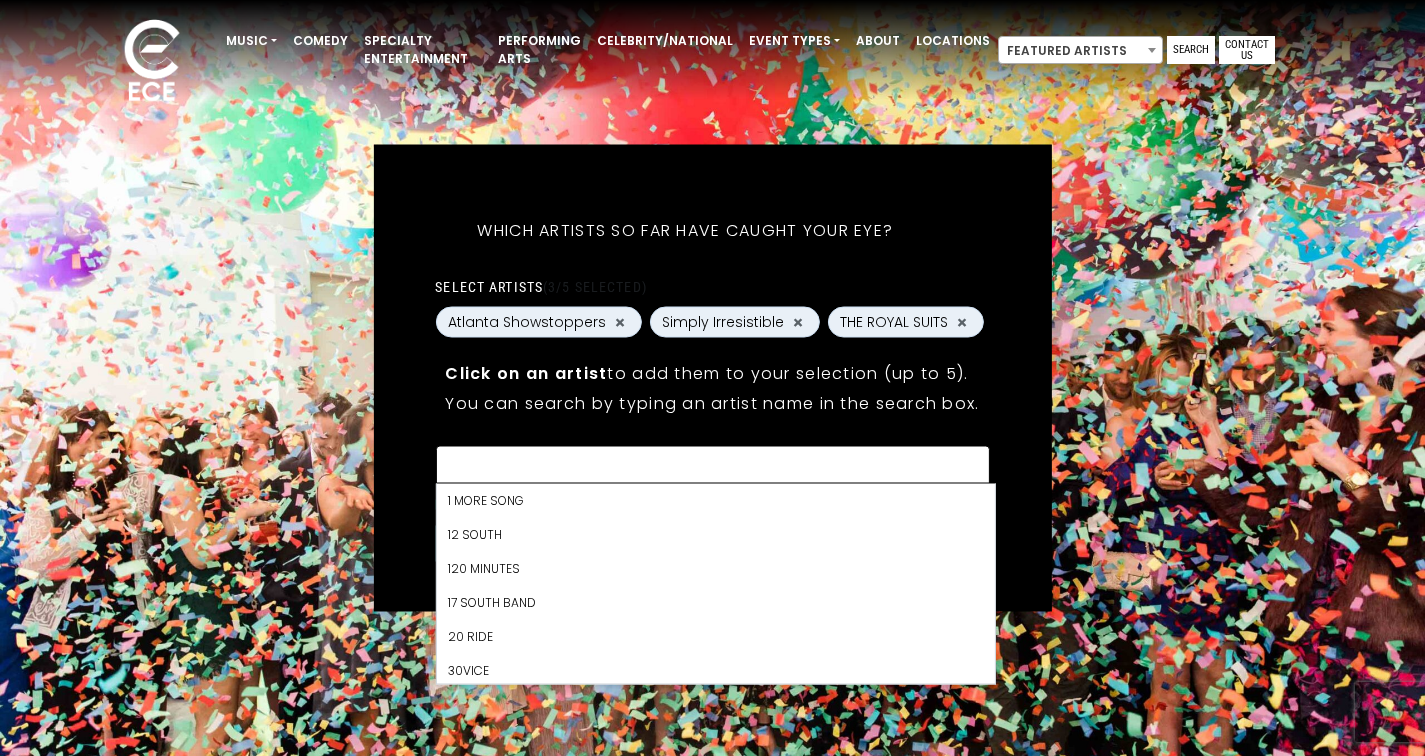 scroll, scrollTop: 3, scrollLeft: 0, axis: vertical 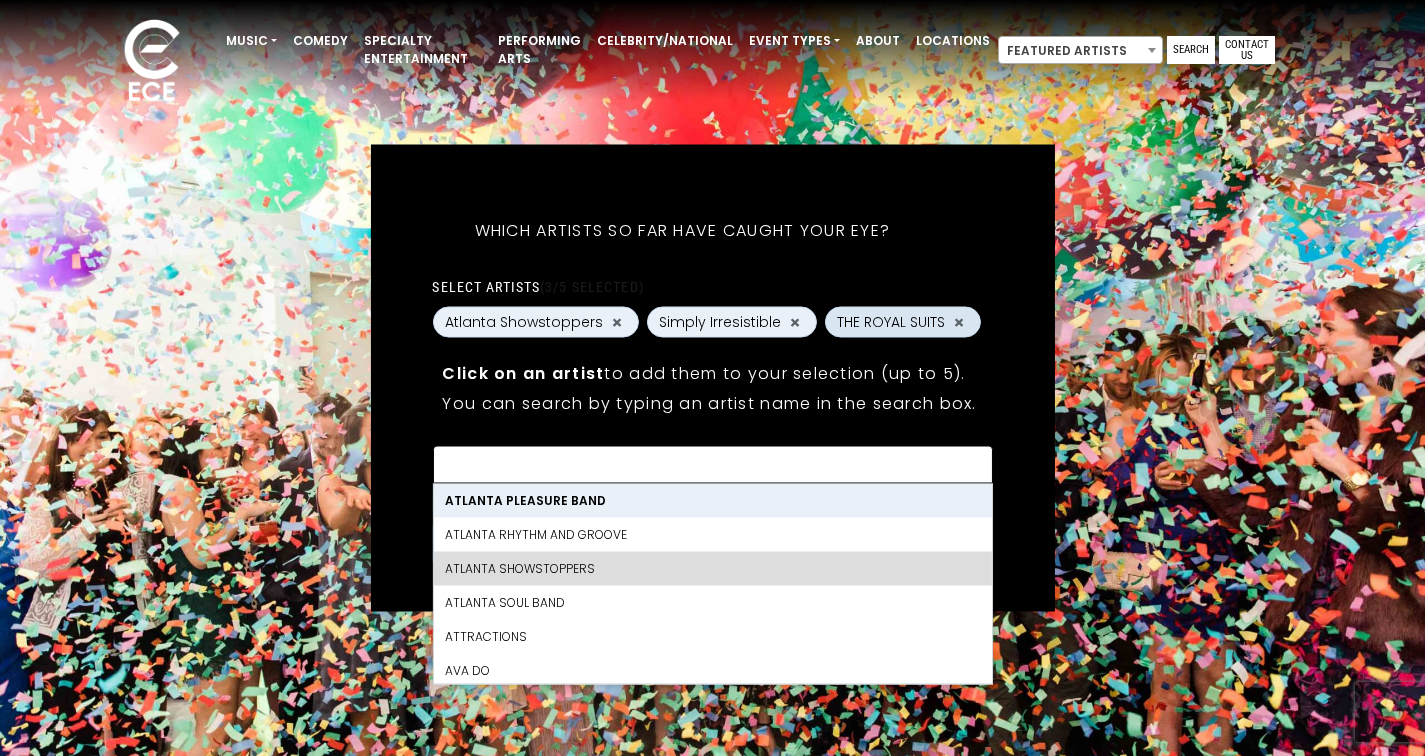 click on "THE ROYAL SUITS" at bounding box center (891, 322) 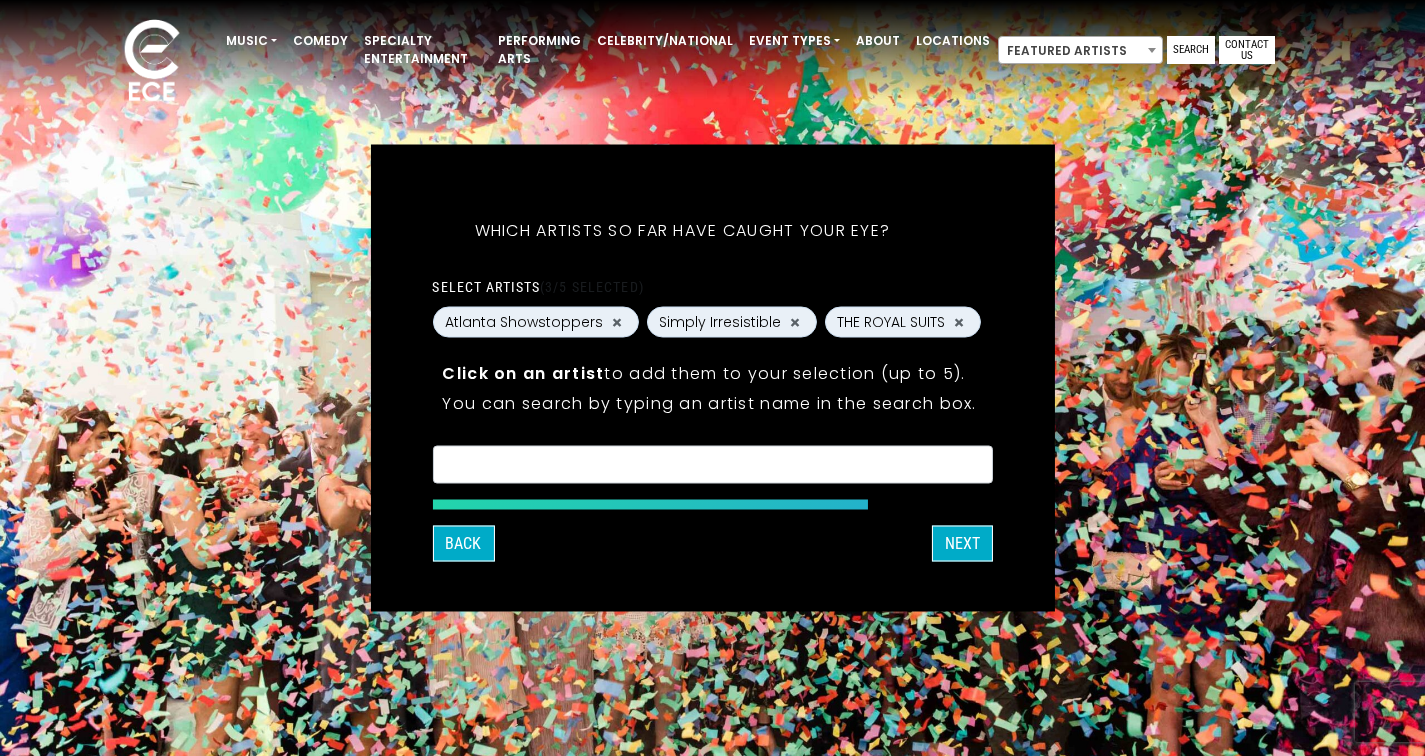 click at bounding box center (712, 468) 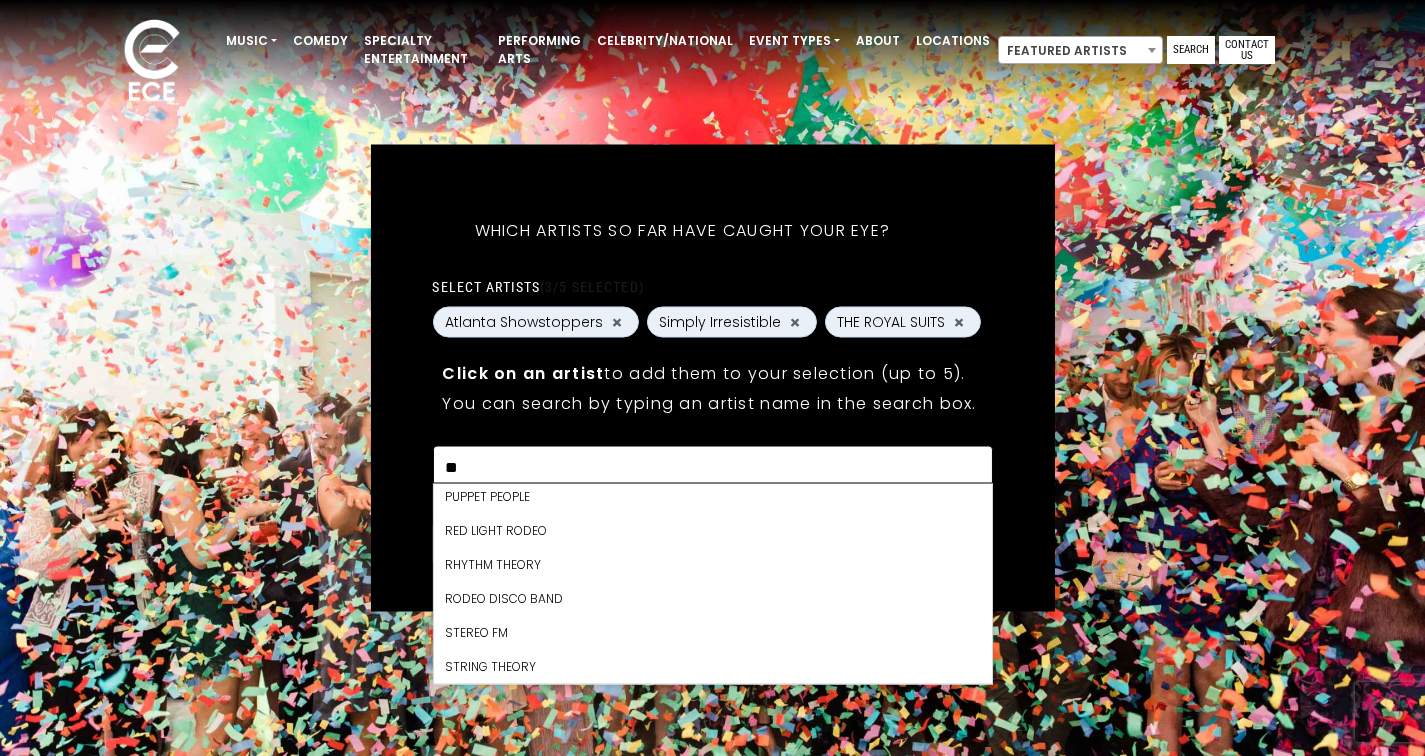 scroll, scrollTop: 0, scrollLeft: 0, axis: both 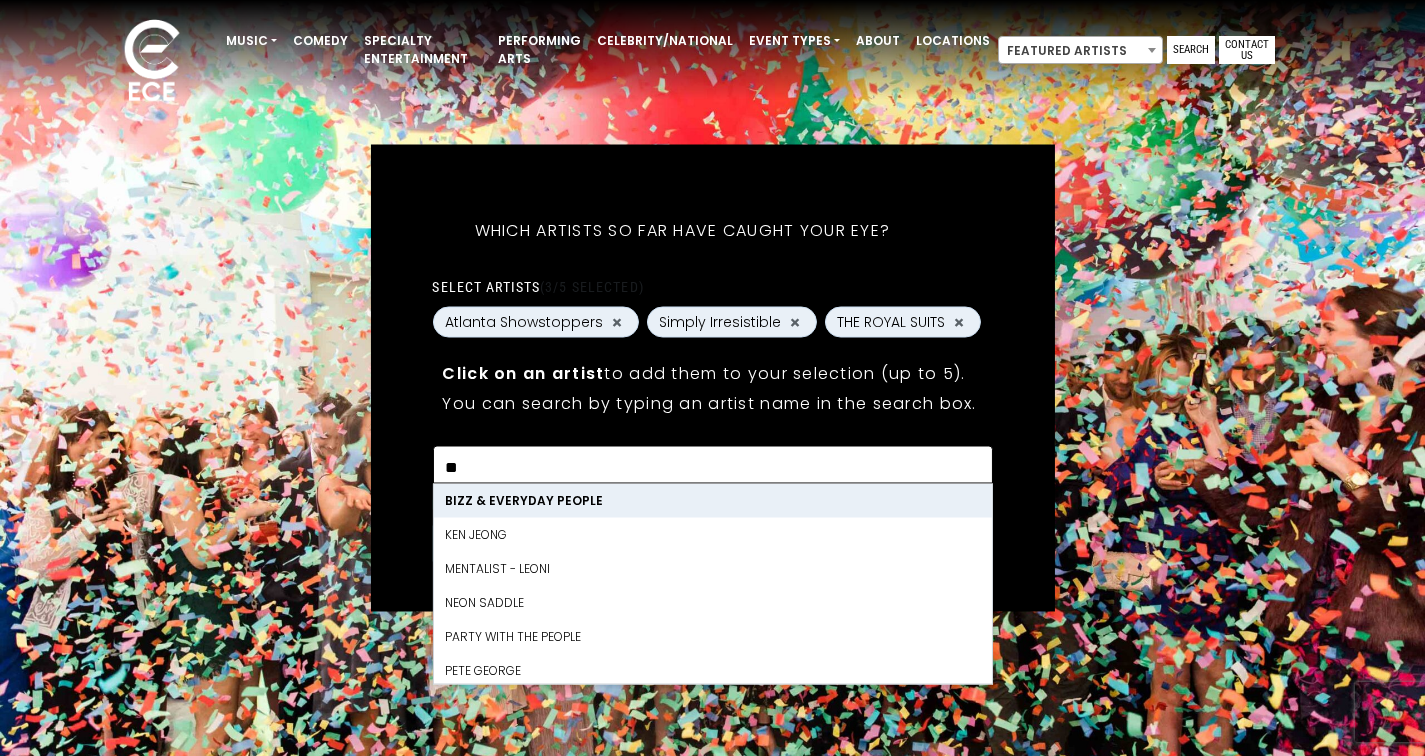 type on "*" 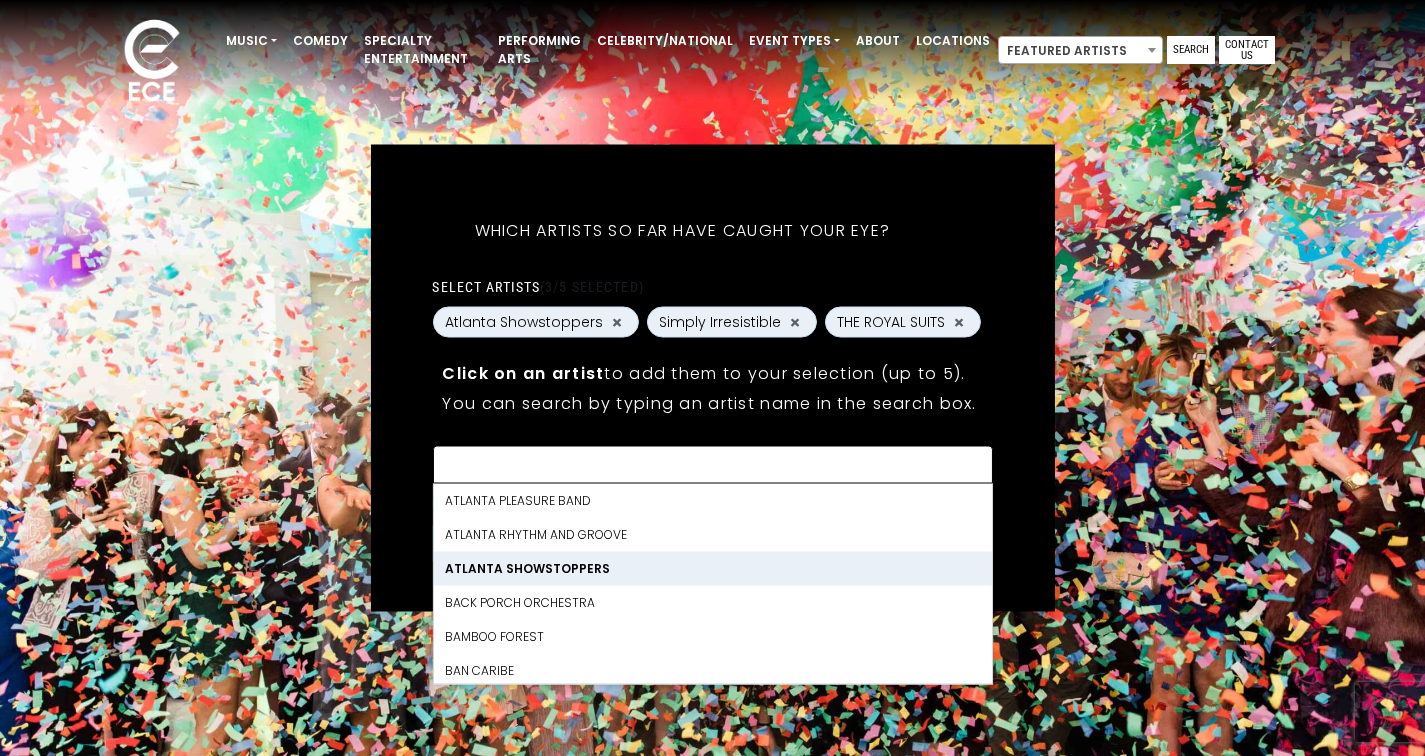 scroll, scrollTop: 1666, scrollLeft: 0, axis: vertical 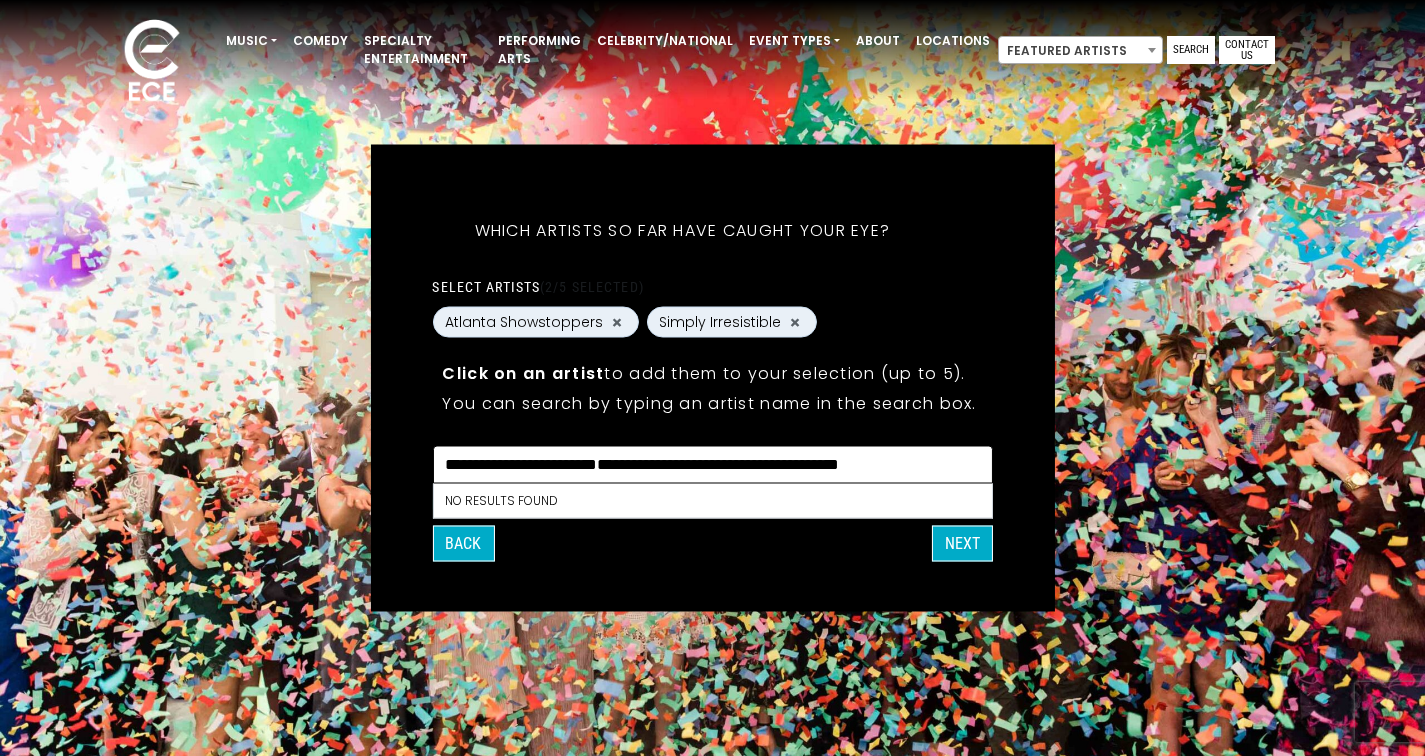 click on "**********" at bounding box center [712, 468] 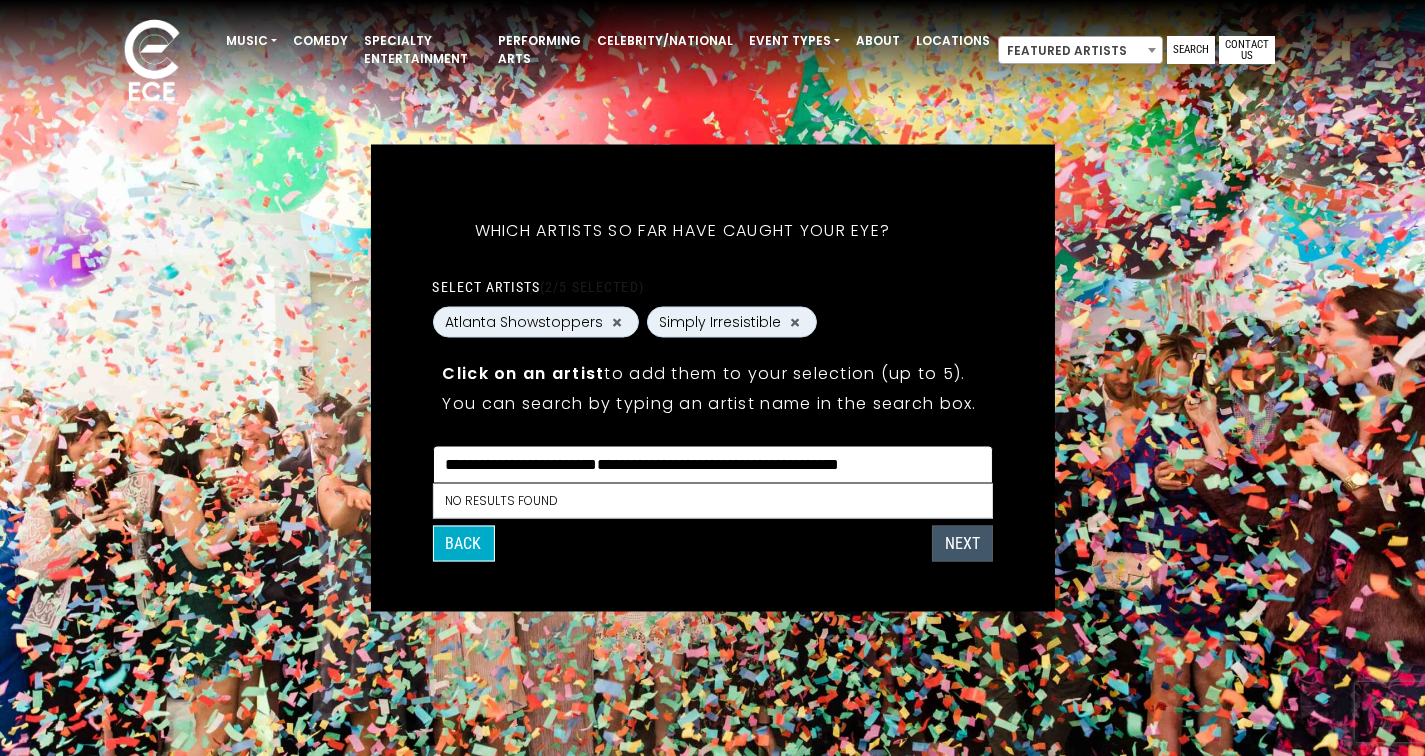 type on "**********" 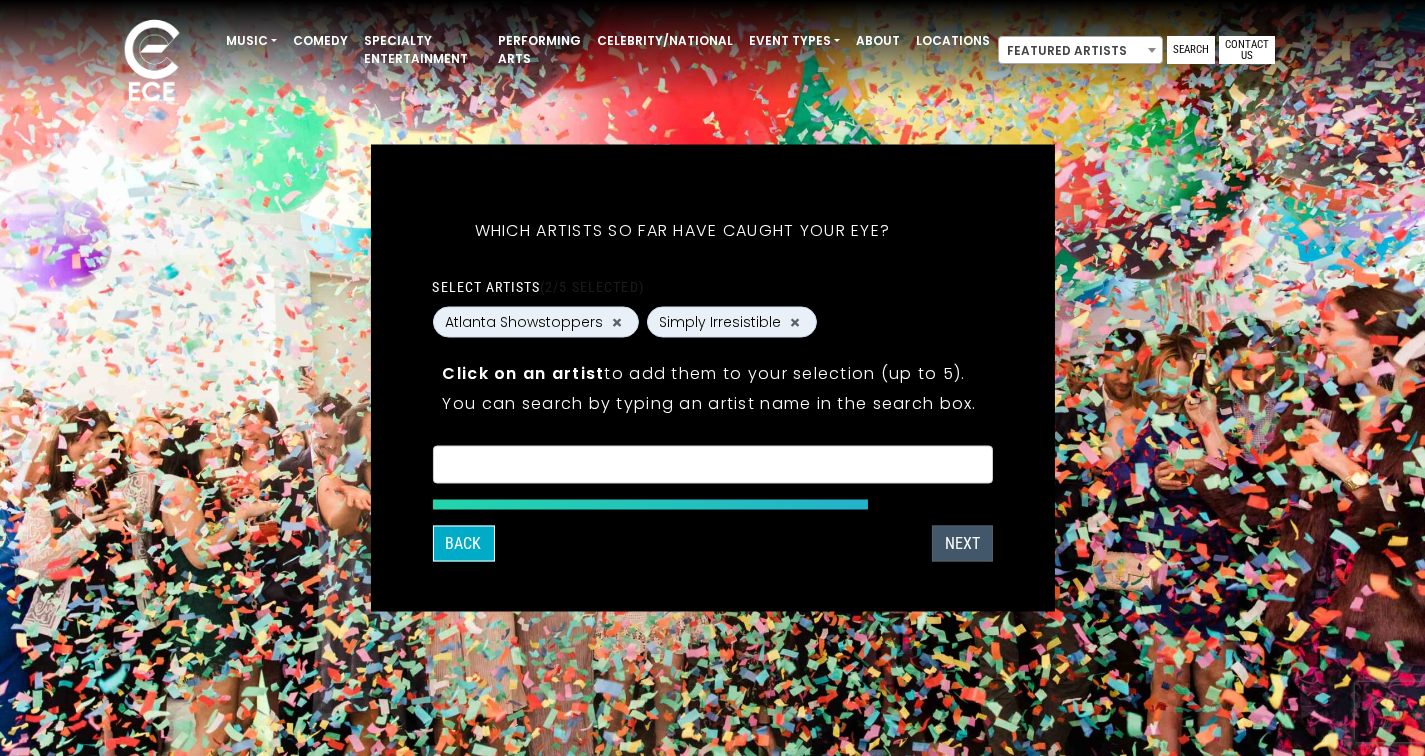 click on "Next" at bounding box center [962, 544] 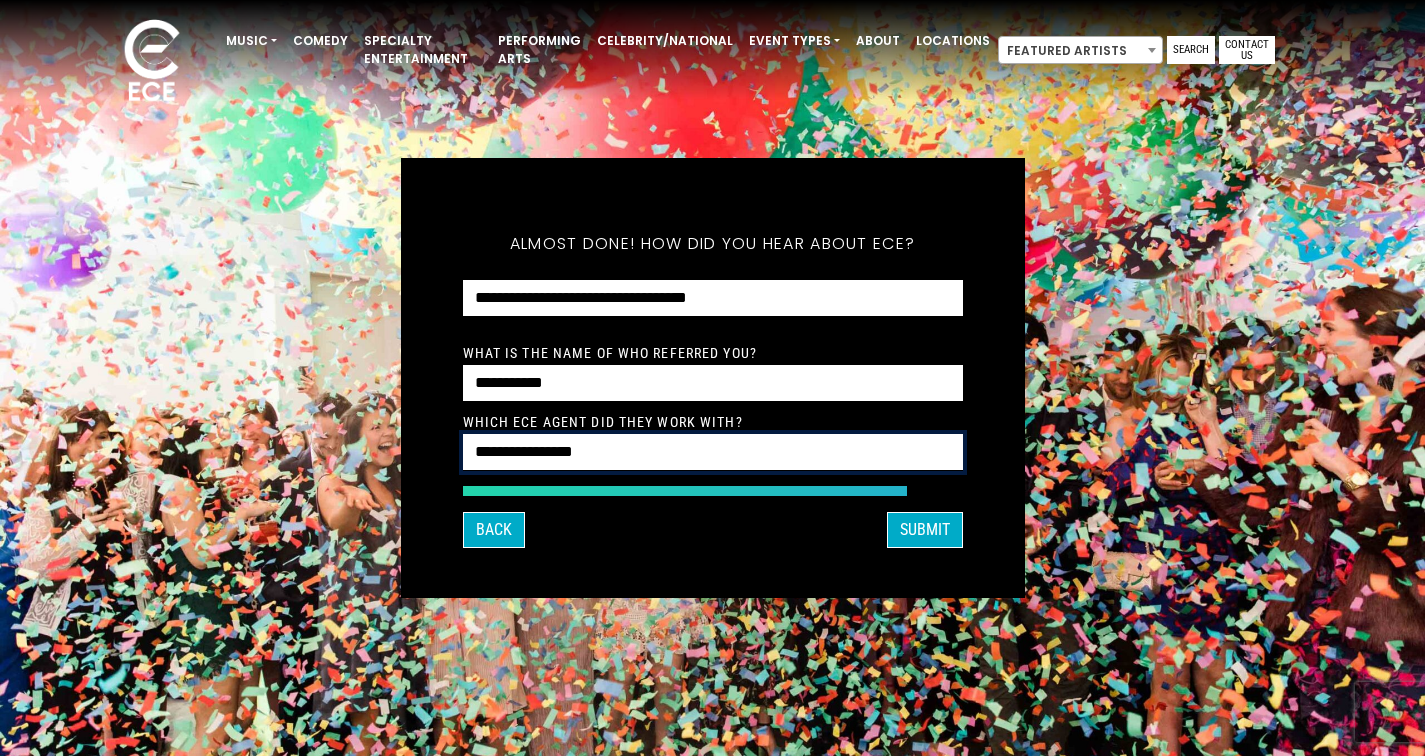 select on "**********" 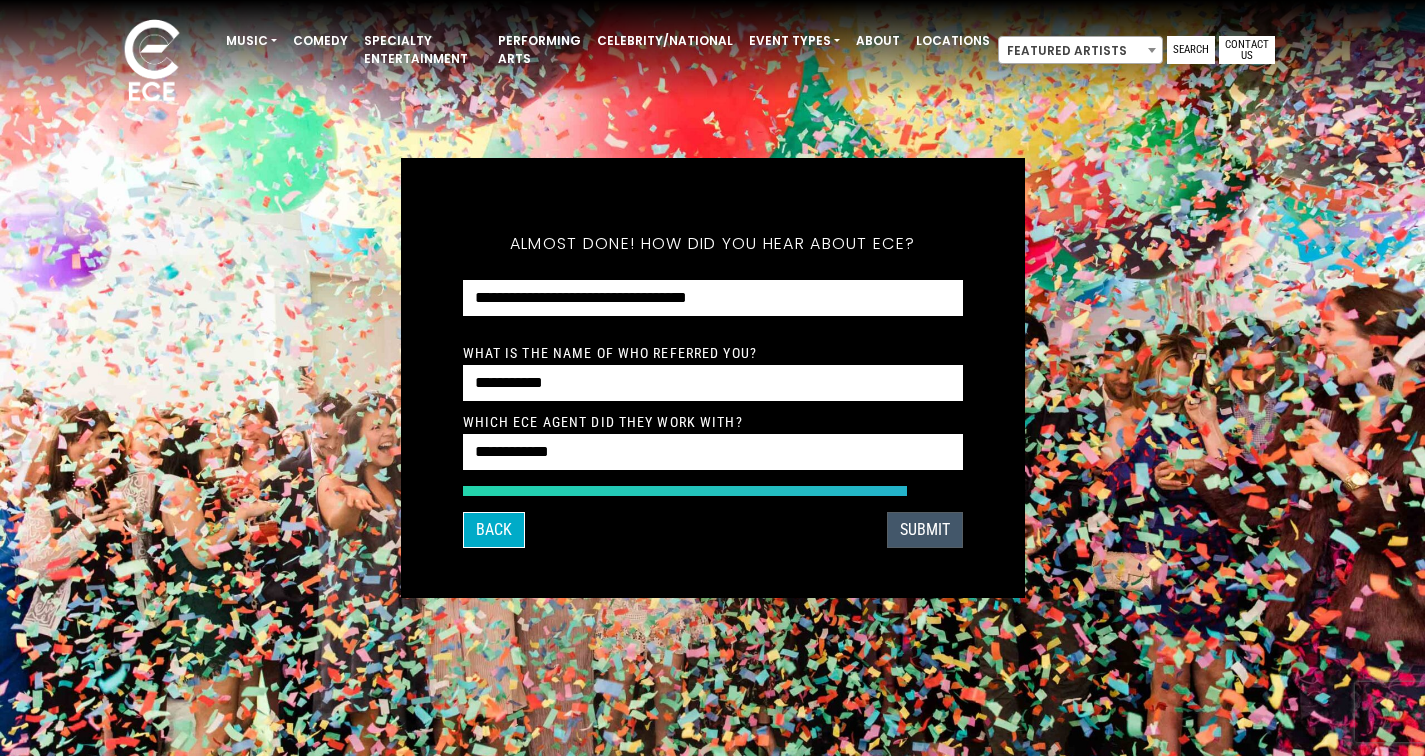 click on "SUBMIT" at bounding box center [925, 530] 